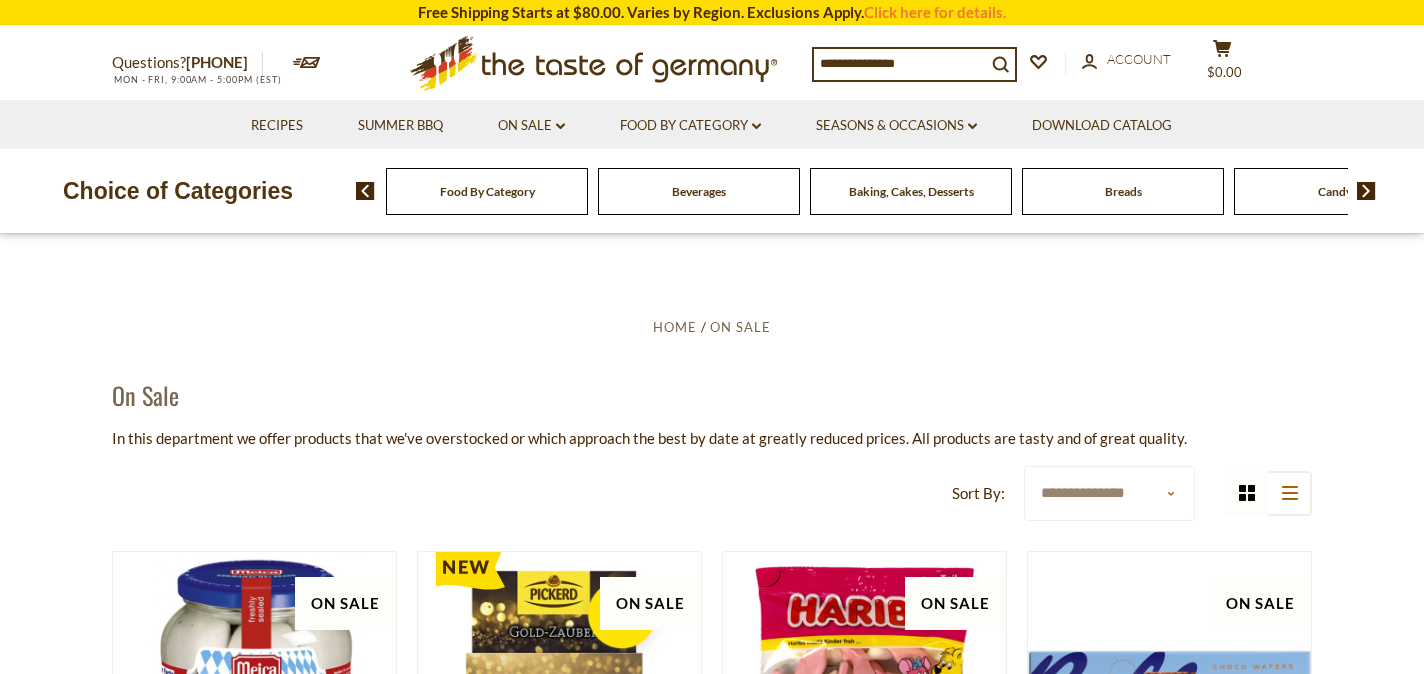 scroll, scrollTop: 0, scrollLeft: 0, axis: both 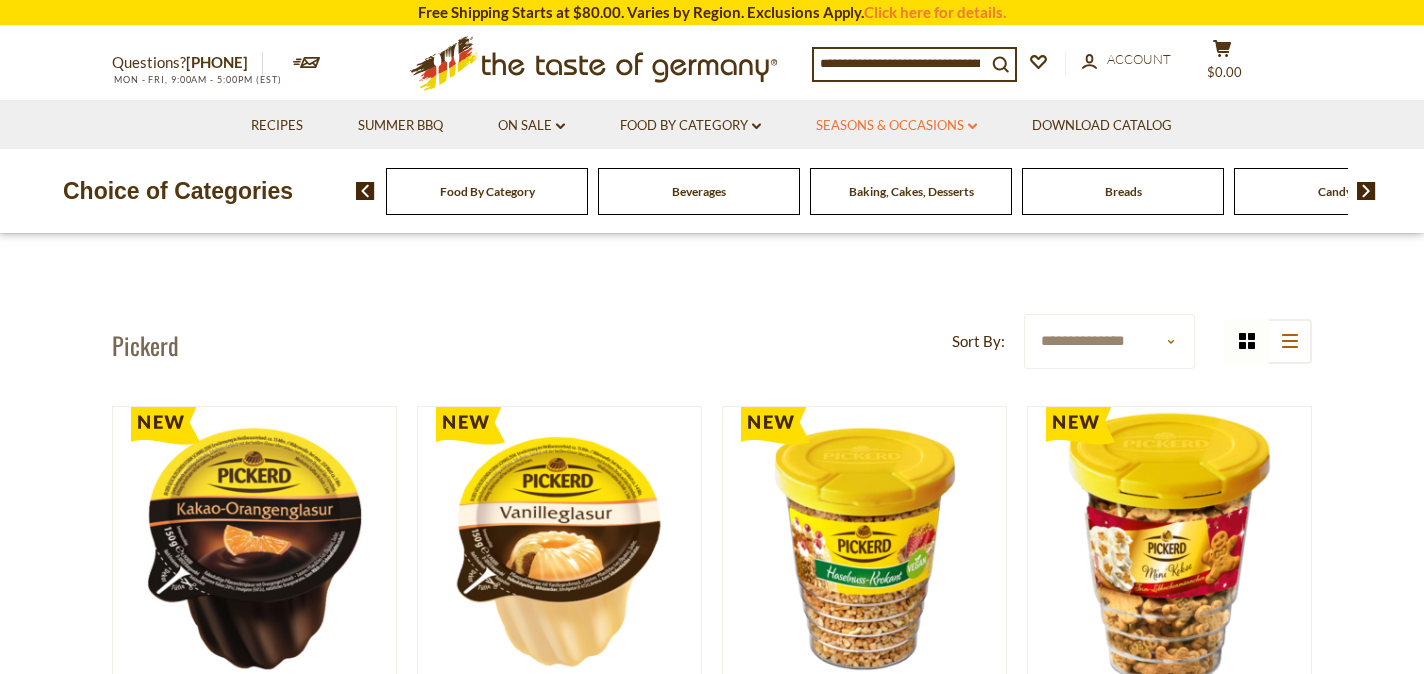 click 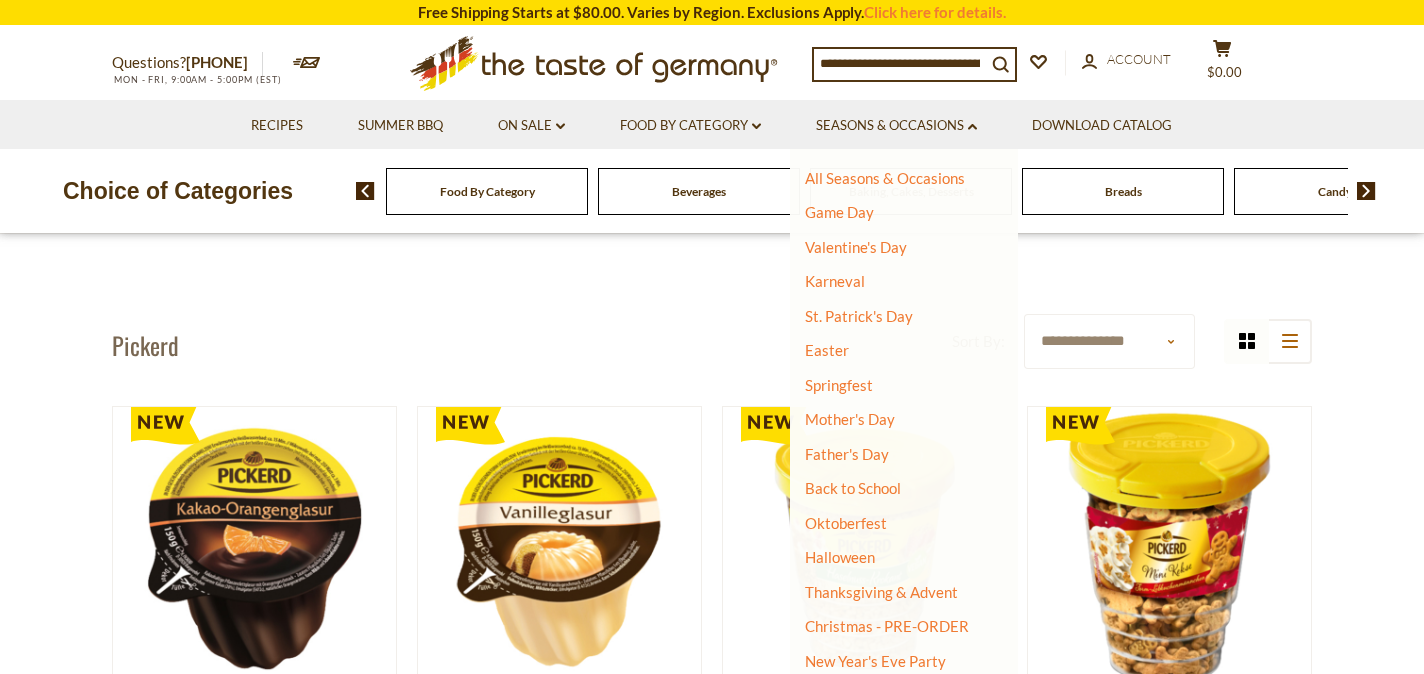 scroll, scrollTop: 94, scrollLeft: 0, axis: vertical 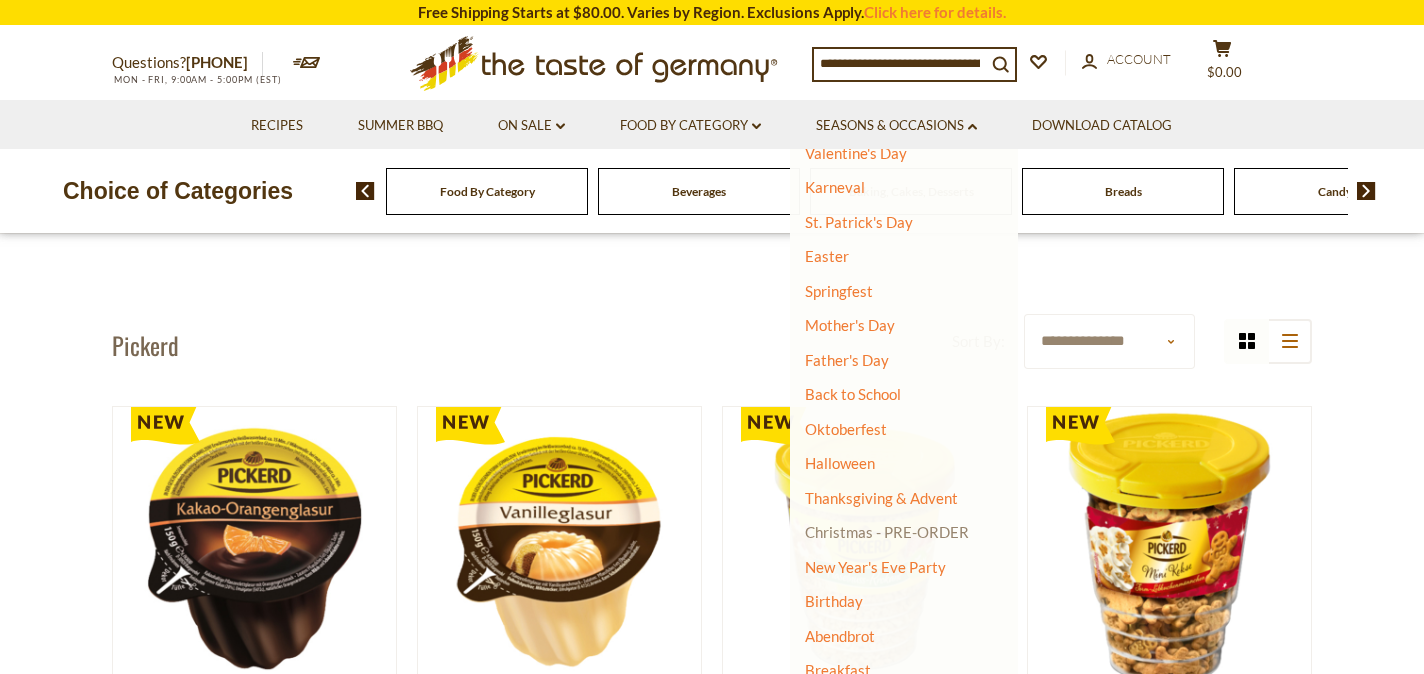 click on "Christmas - PRE-ORDER" at bounding box center (887, 532) 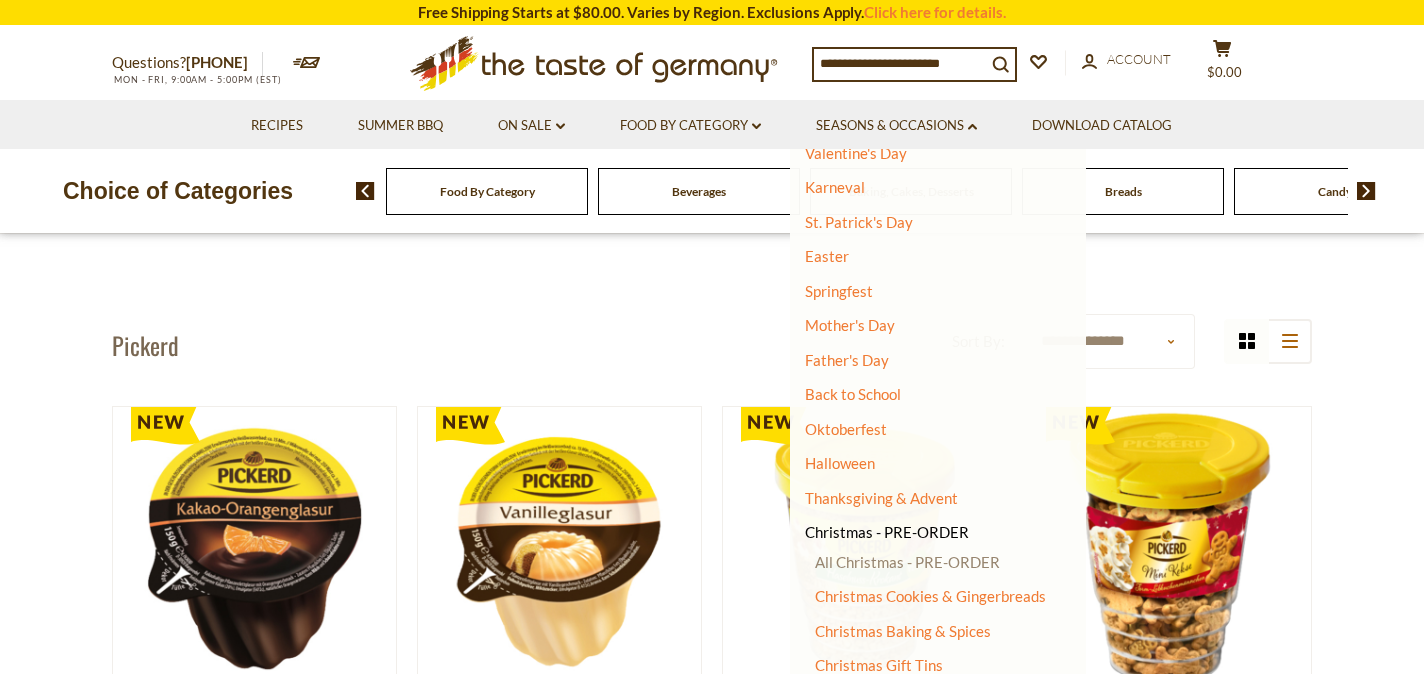 click on "All Christmas - PRE-ORDER" at bounding box center [907, 562] 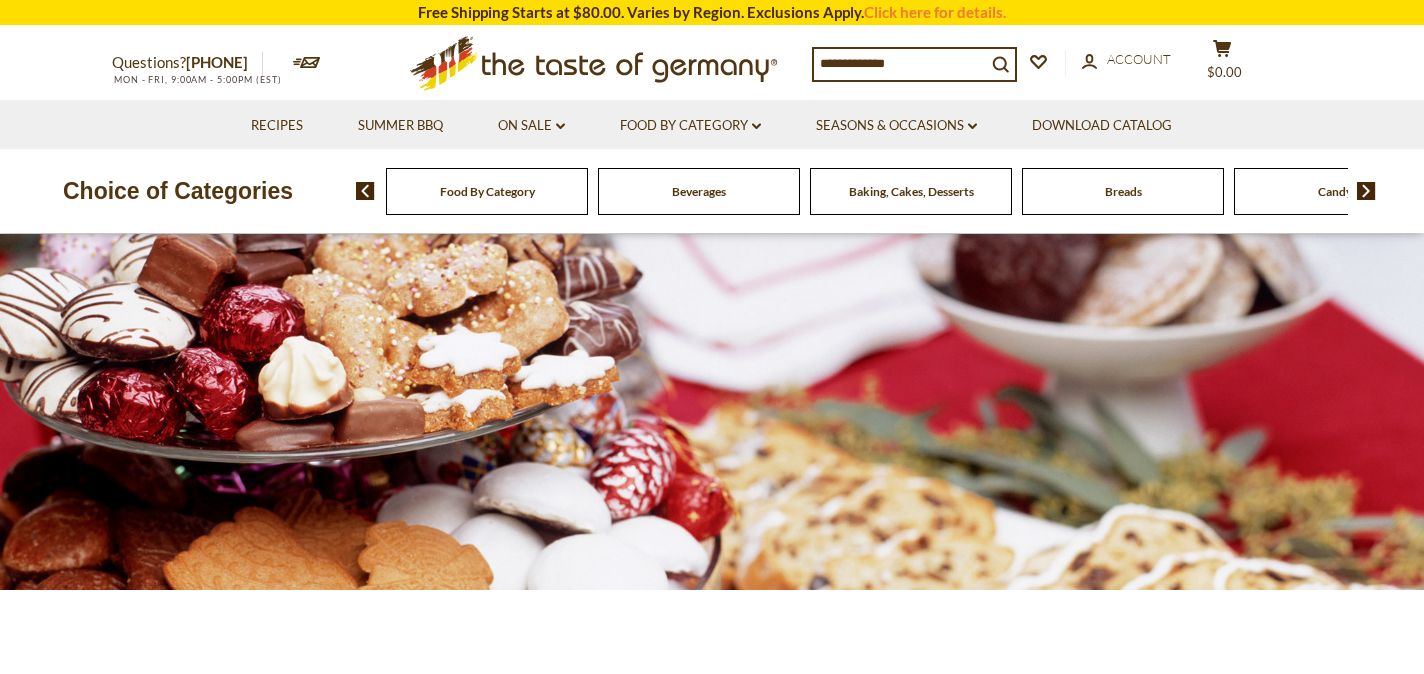 scroll, scrollTop: 0, scrollLeft: 0, axis: both 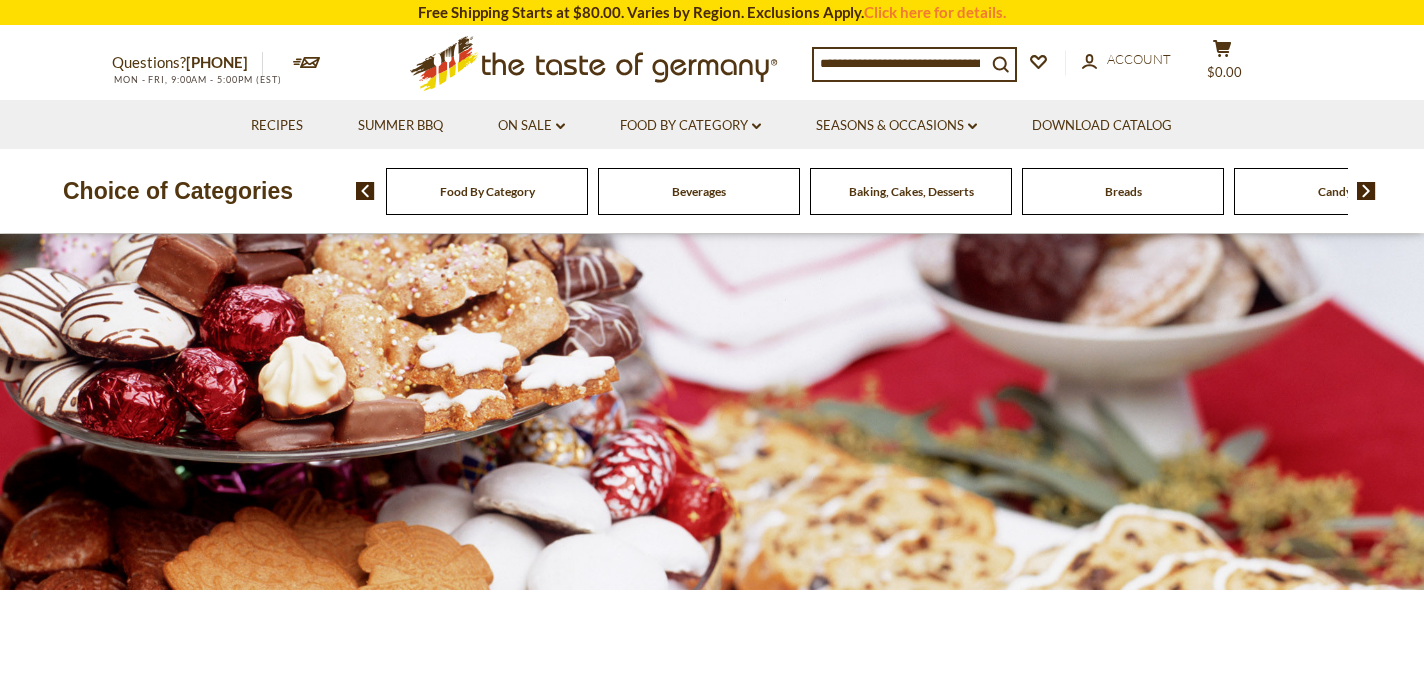 click at bounding box center [900, 63] 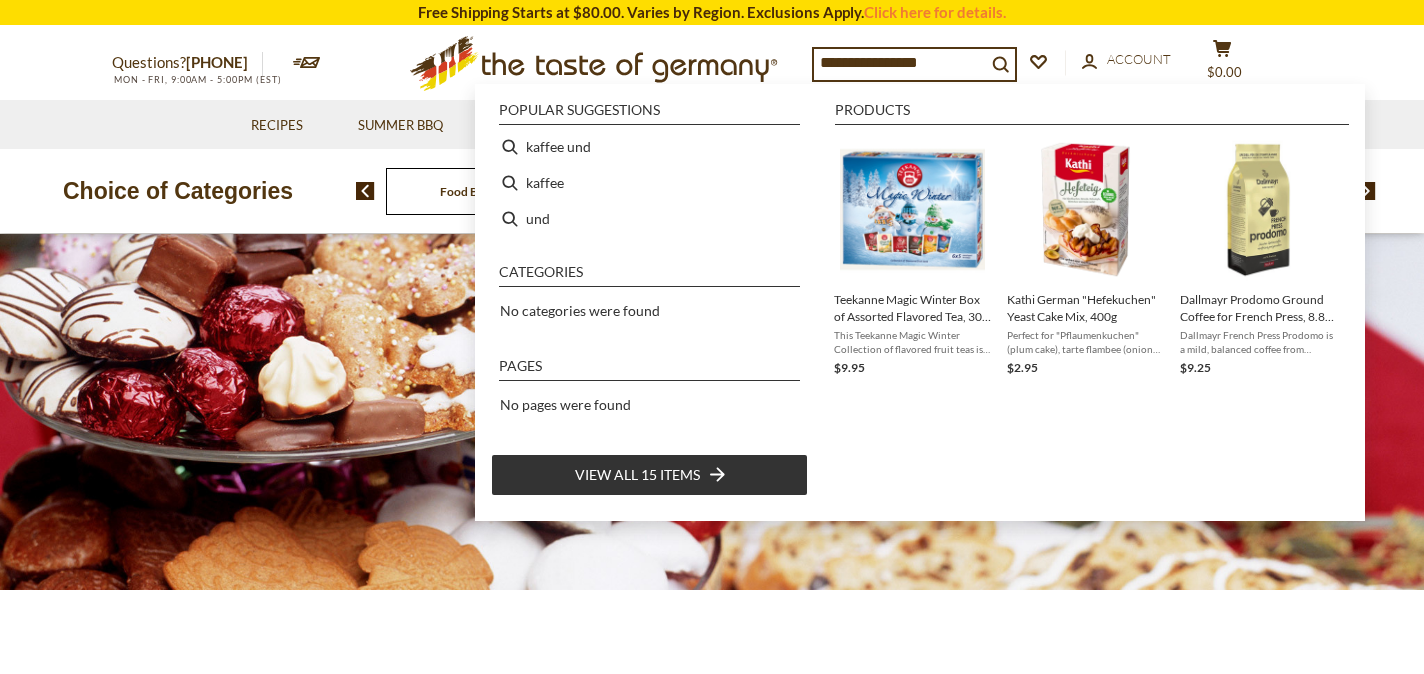 type on "**********" 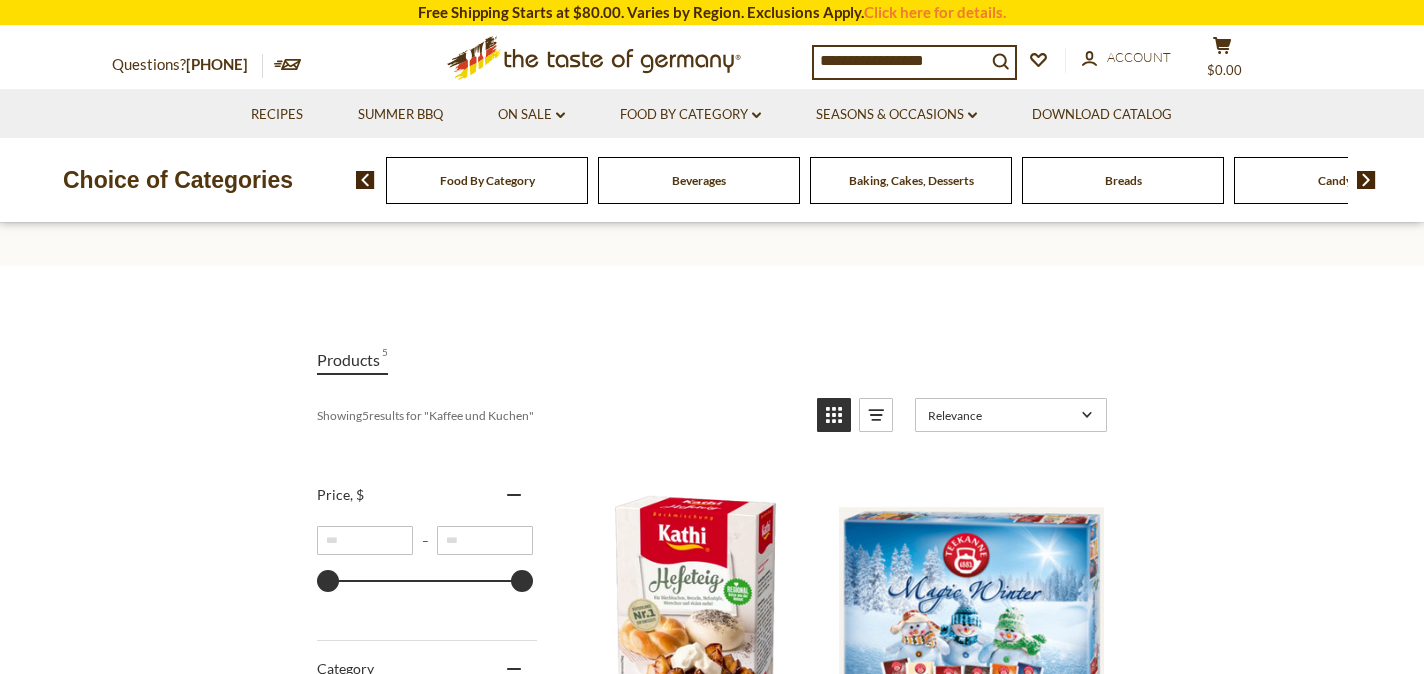 scroll, scrollTop: 0, scrollLeft: 0, axis: both 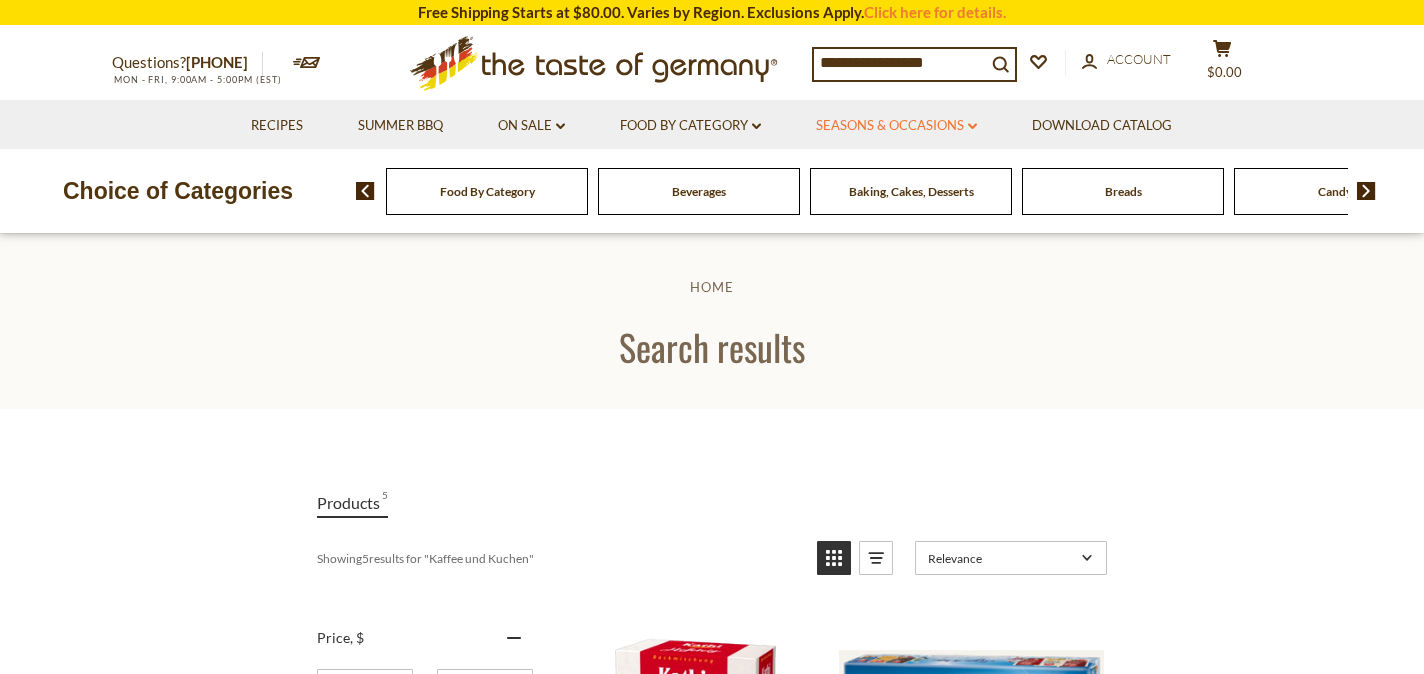 click on "Seasons & Occasions
dropdown_arrow" at bounding box center [896, 126] 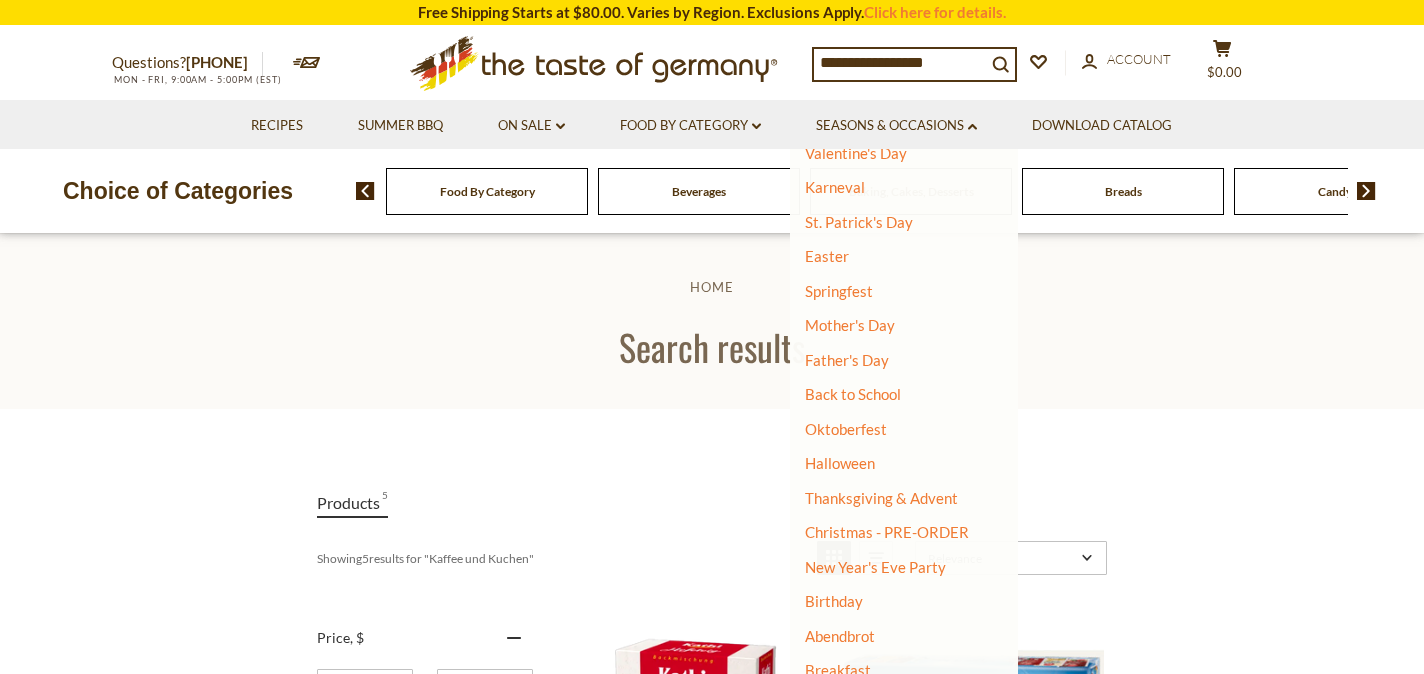 scroll, scrollTop: 94, scrollLeft: 0, axis: vertical 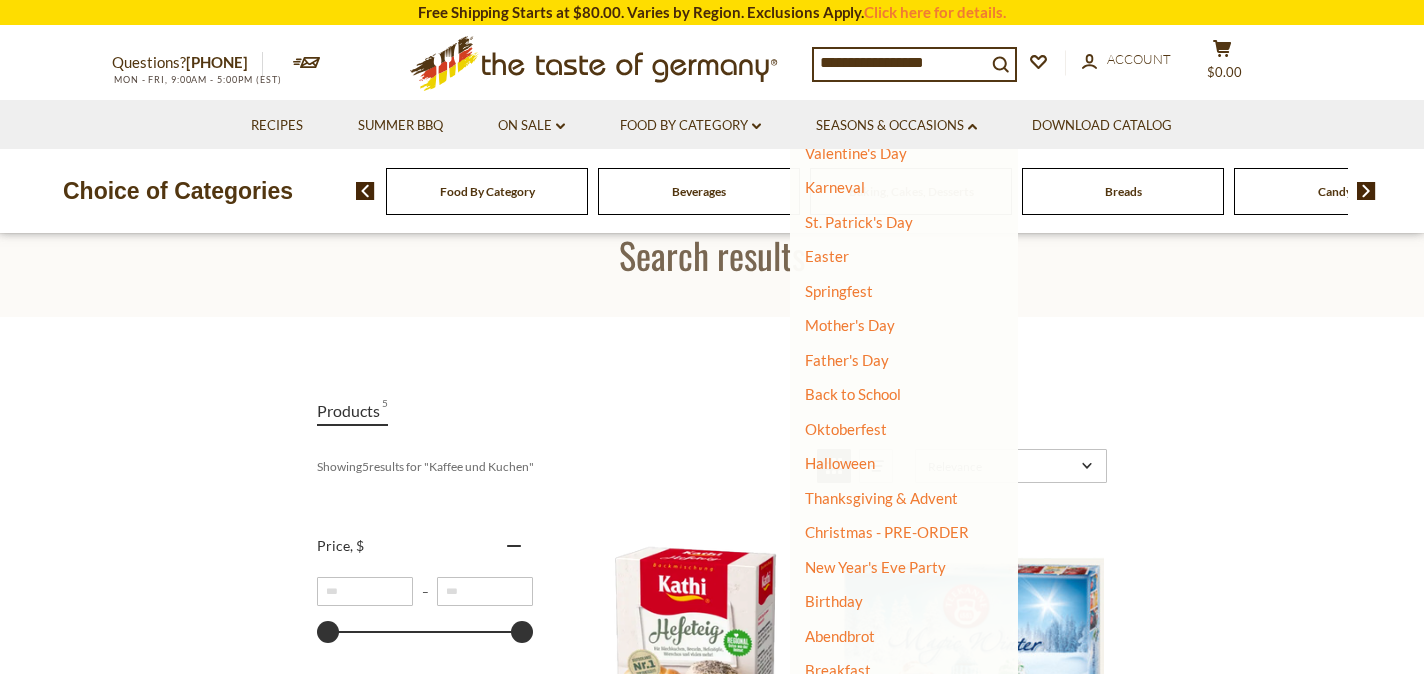 drag, startPoint x: 967, startPoint y: 64, endPoint x: 774, endPoint y: 39, distance: 194.61244 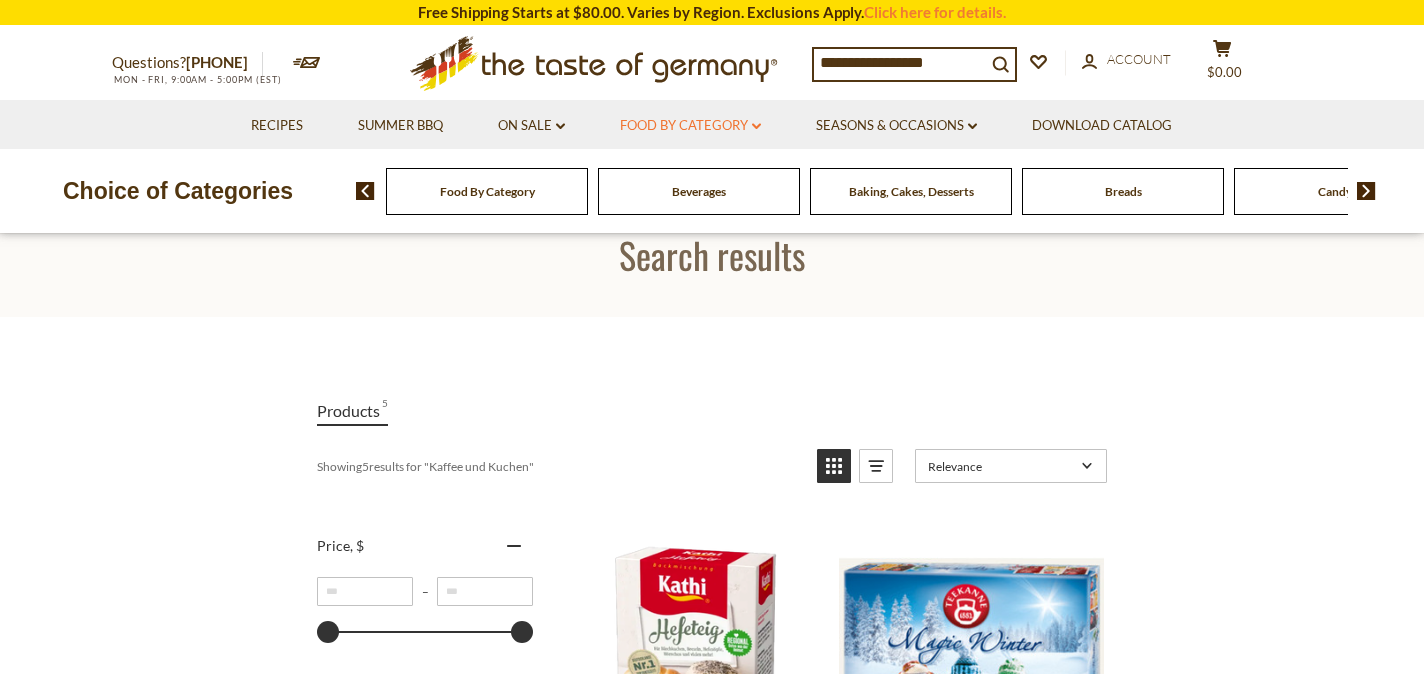 click on "Food By Category
dropdown_arrow" at bounding box center (690, 126) 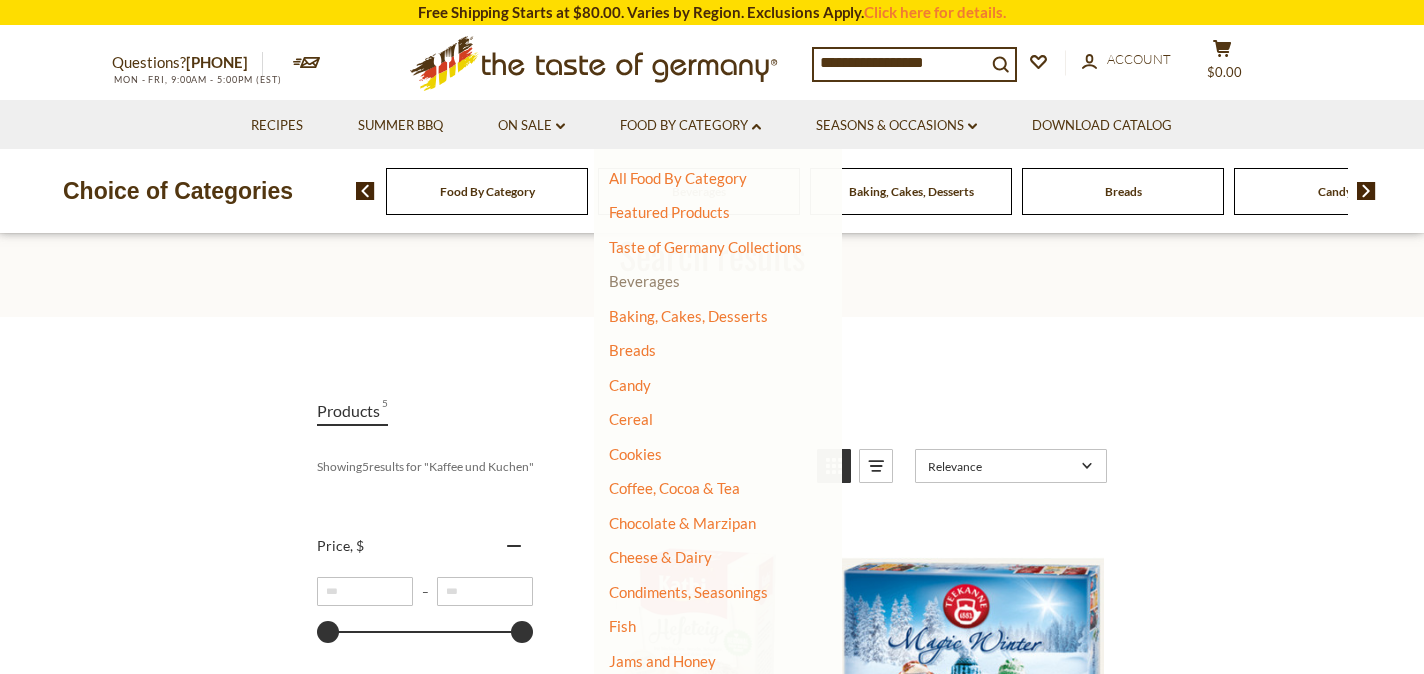 click on "Beverages" at bounding box center (644, 281) 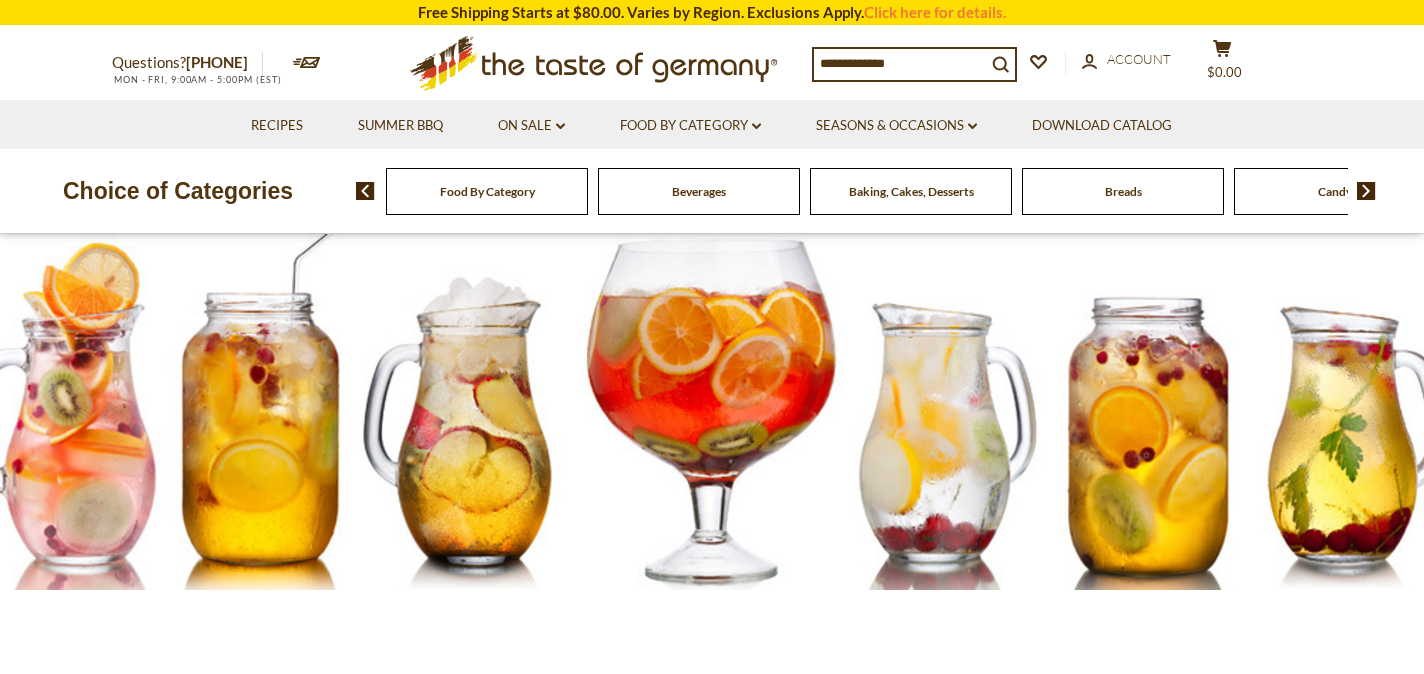 scroll, scrollTop: 0, scrollLeft: 0, axis: both 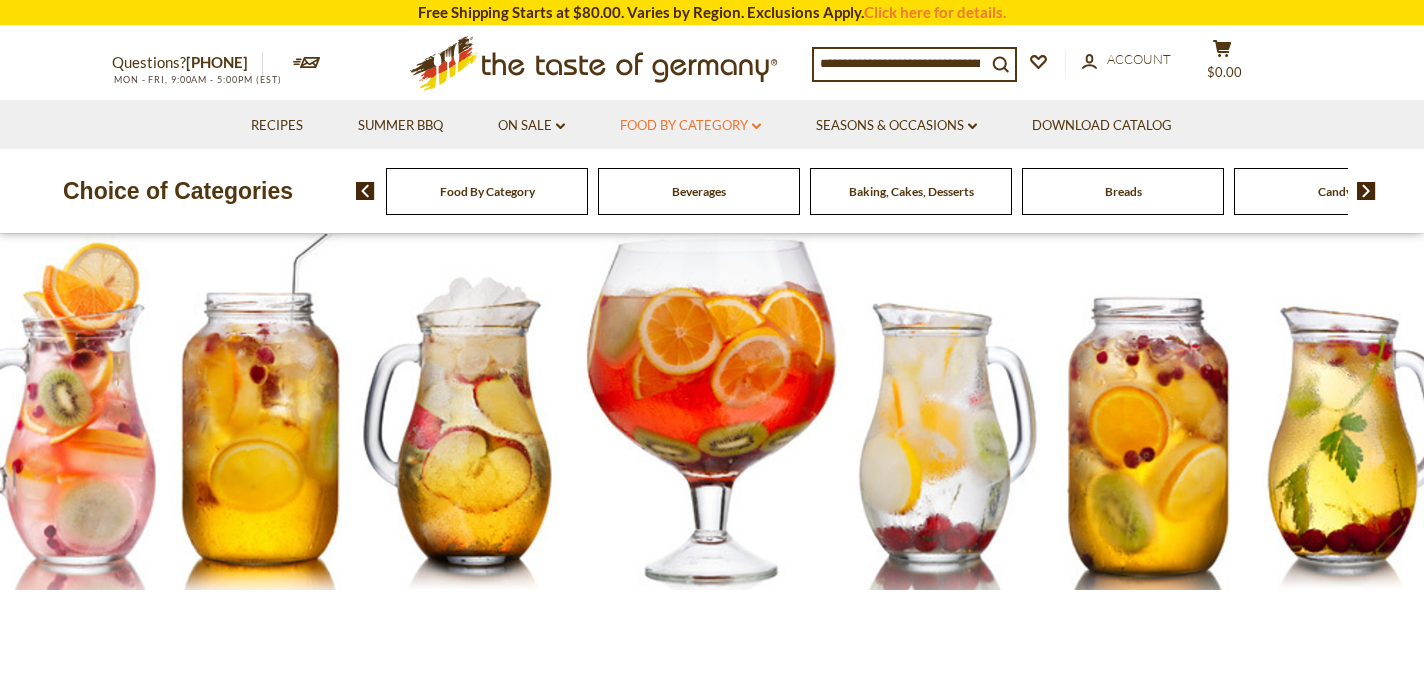 click 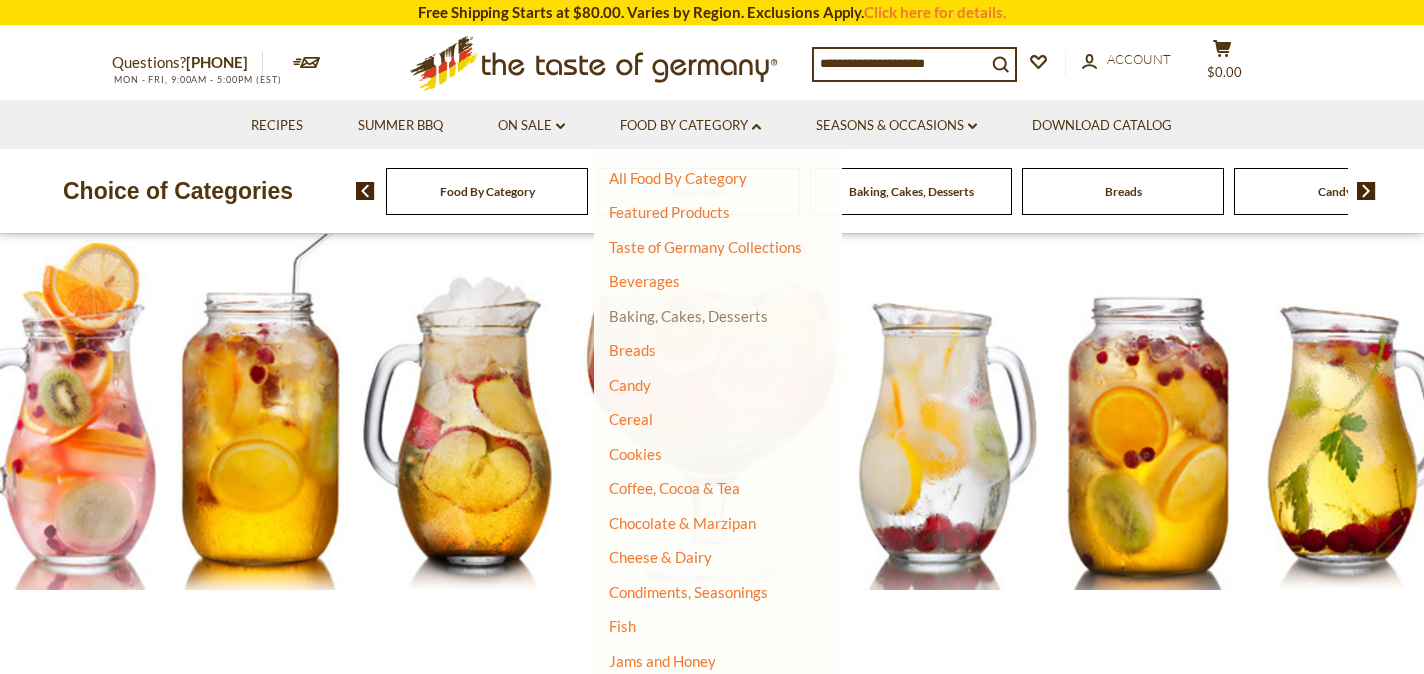 click on "Baking, Cakes, Desserts" at bounding box center [688, 316] 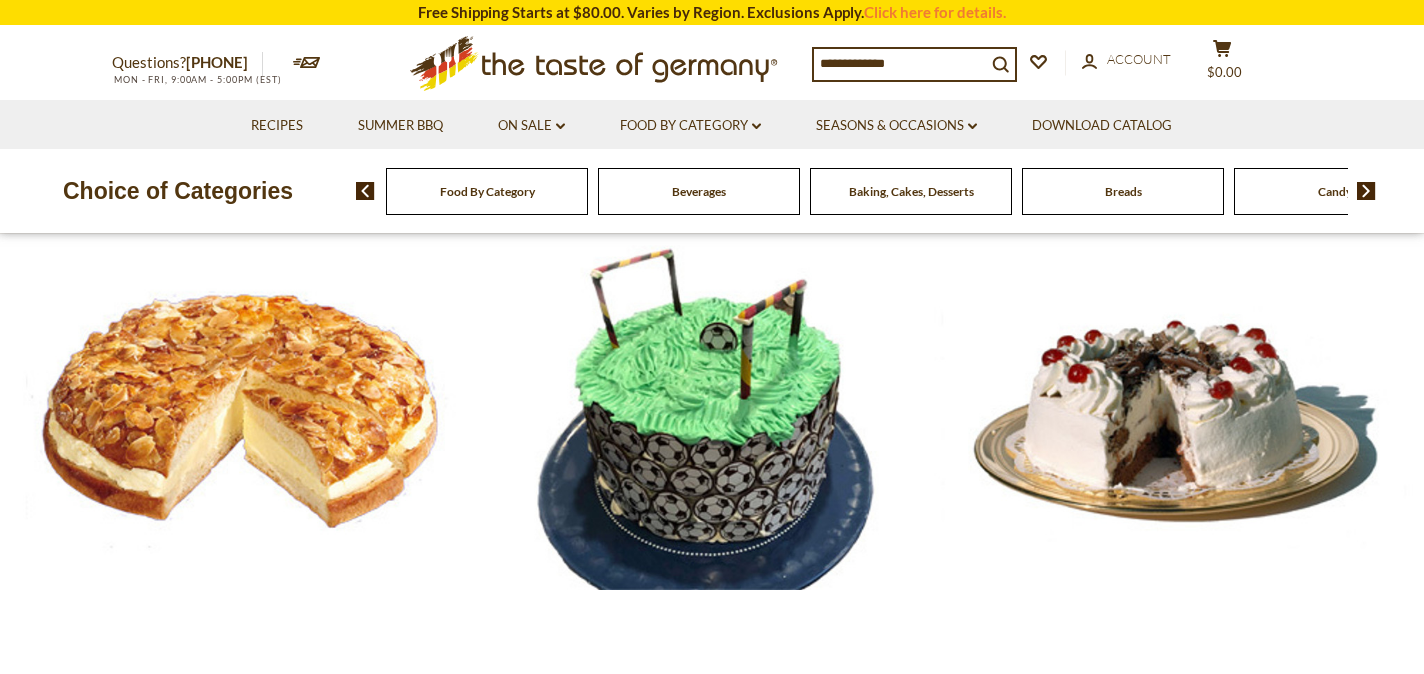 scroll, scrollTop: 0, scrollLeft: 0, axis: both 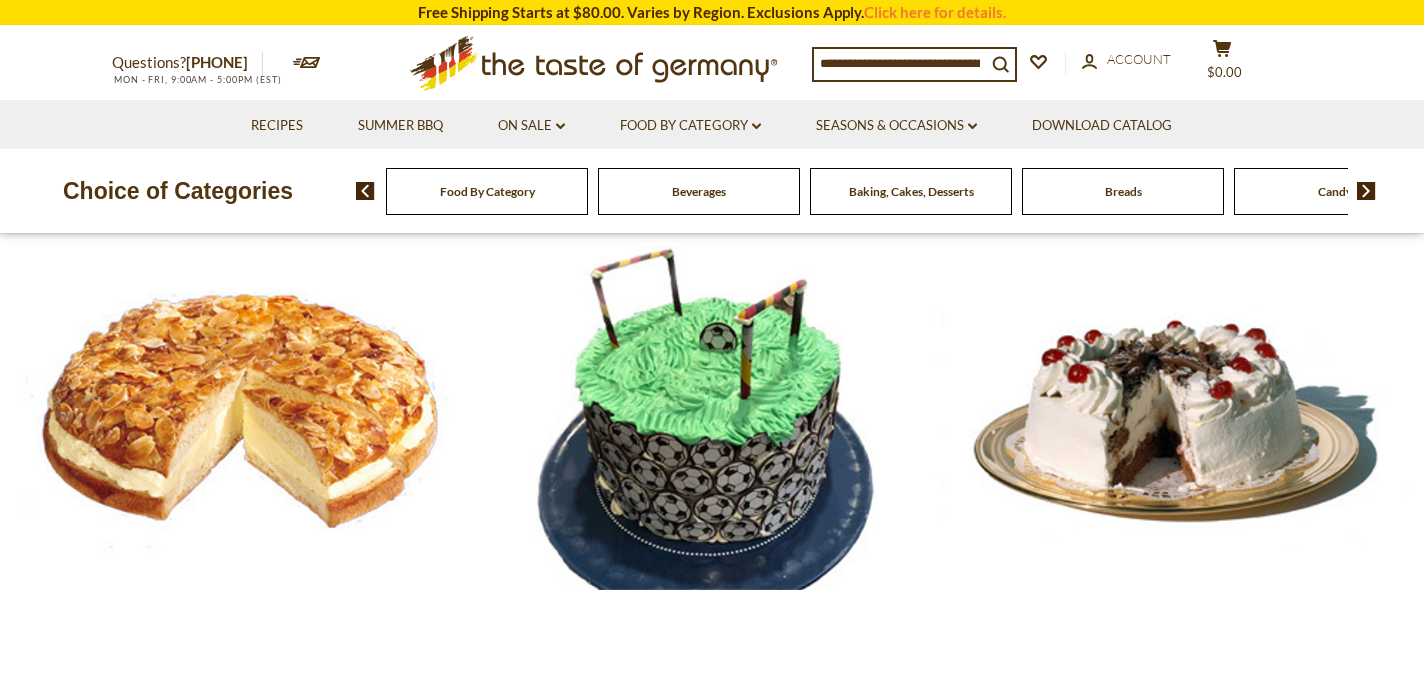 click at bounding box center (900, 63) 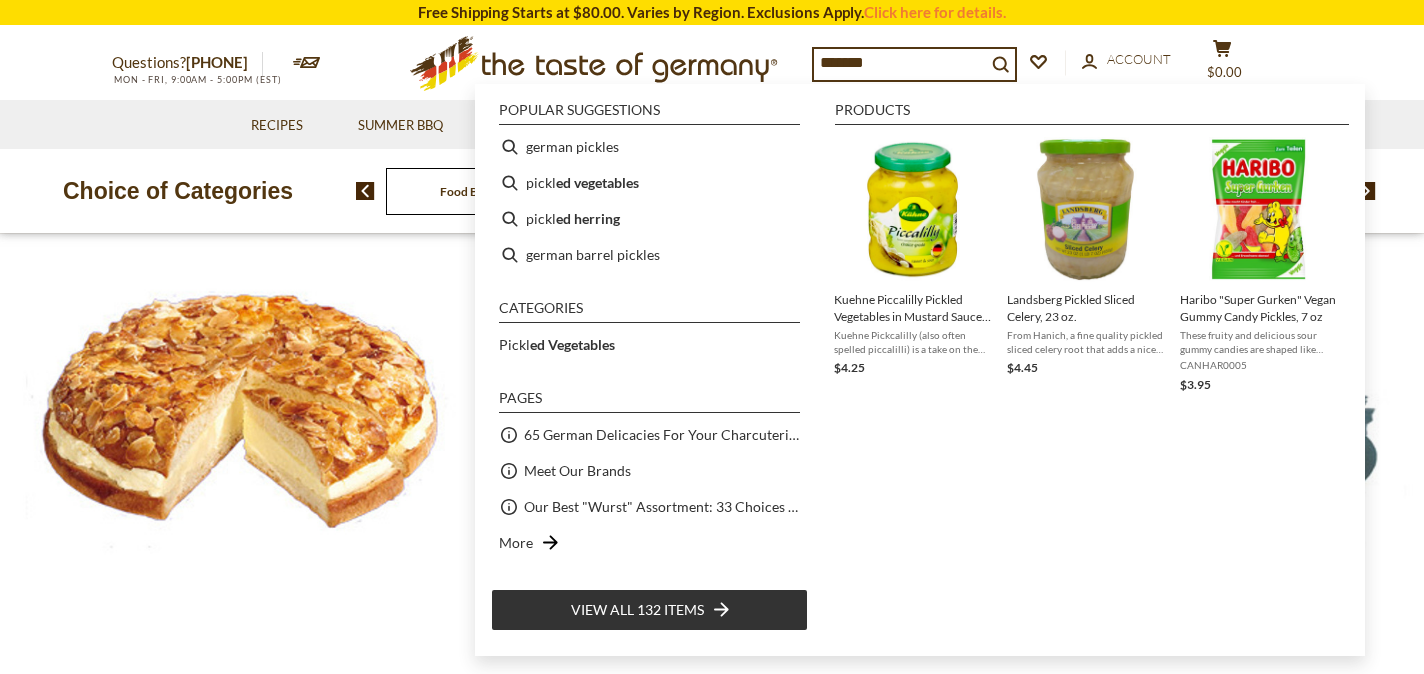 type on "********" 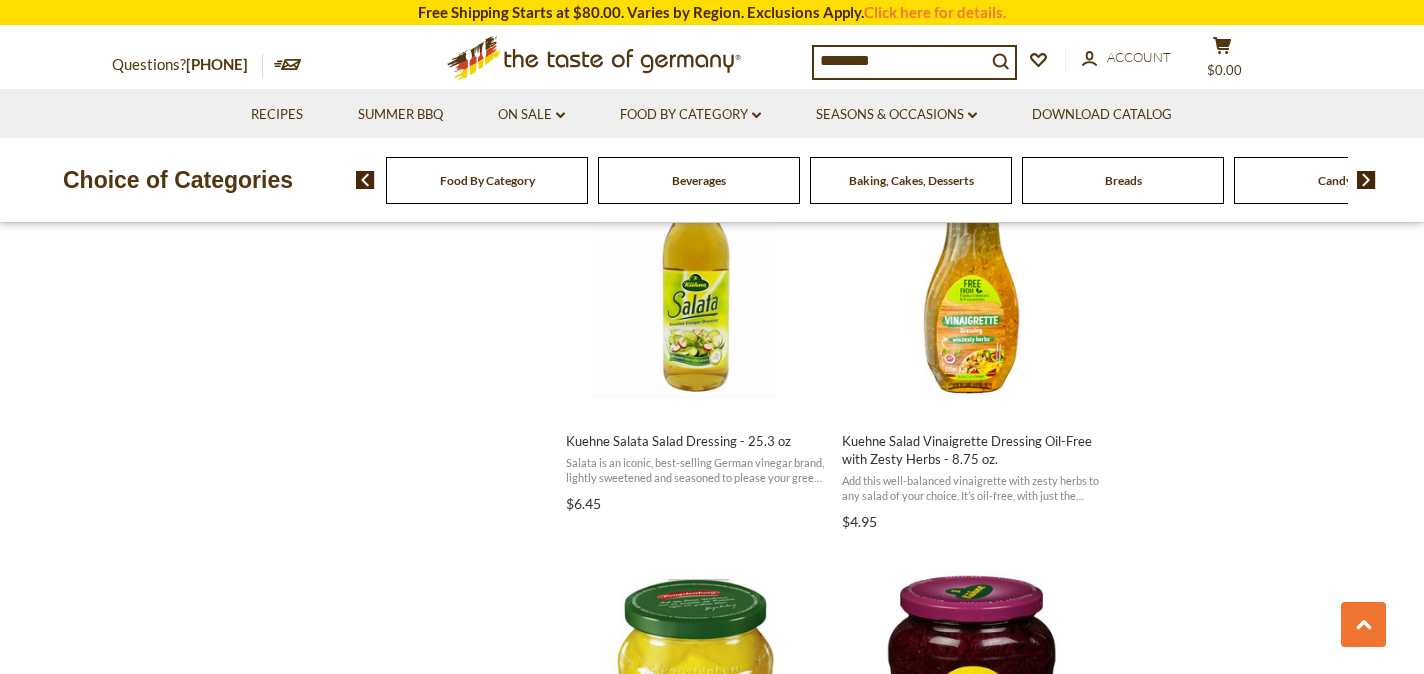 scroll, scrollTop: 2678, scrollLeft: 0, axis: vertical 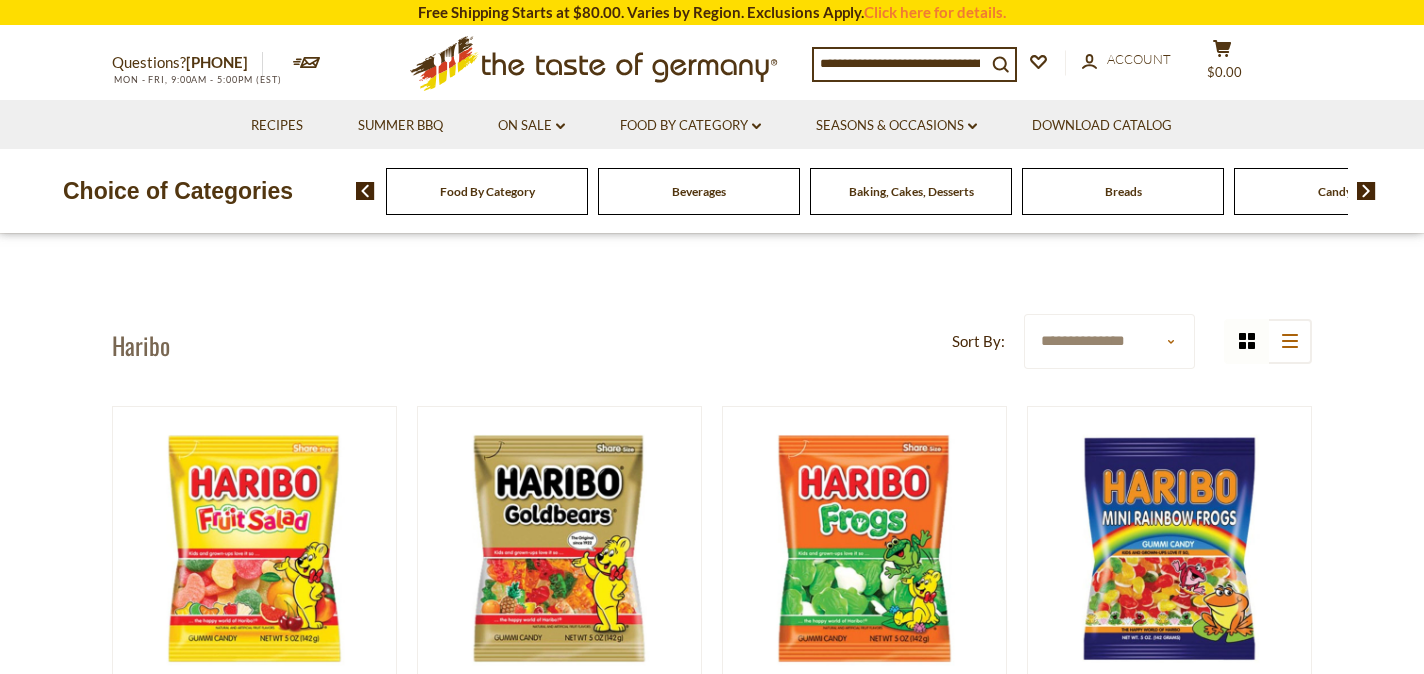 click at bounding box center [900, 63] 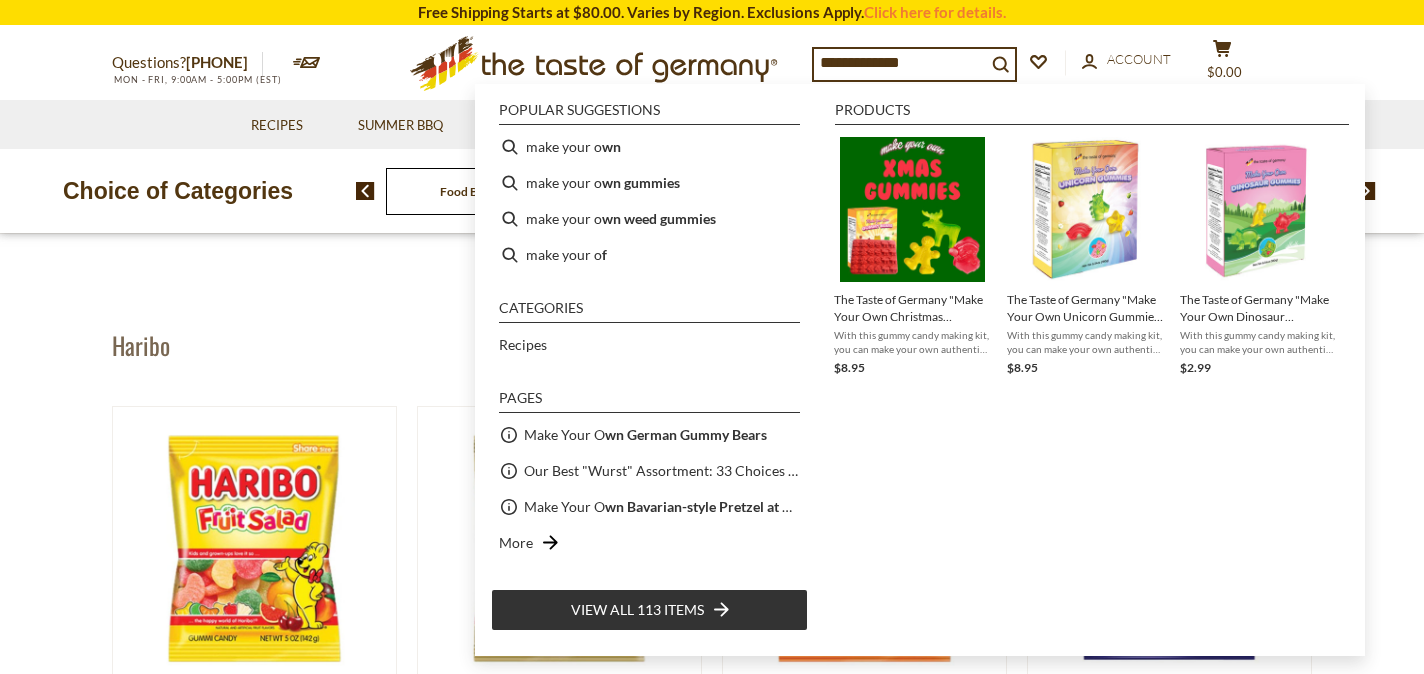 type on "**********" 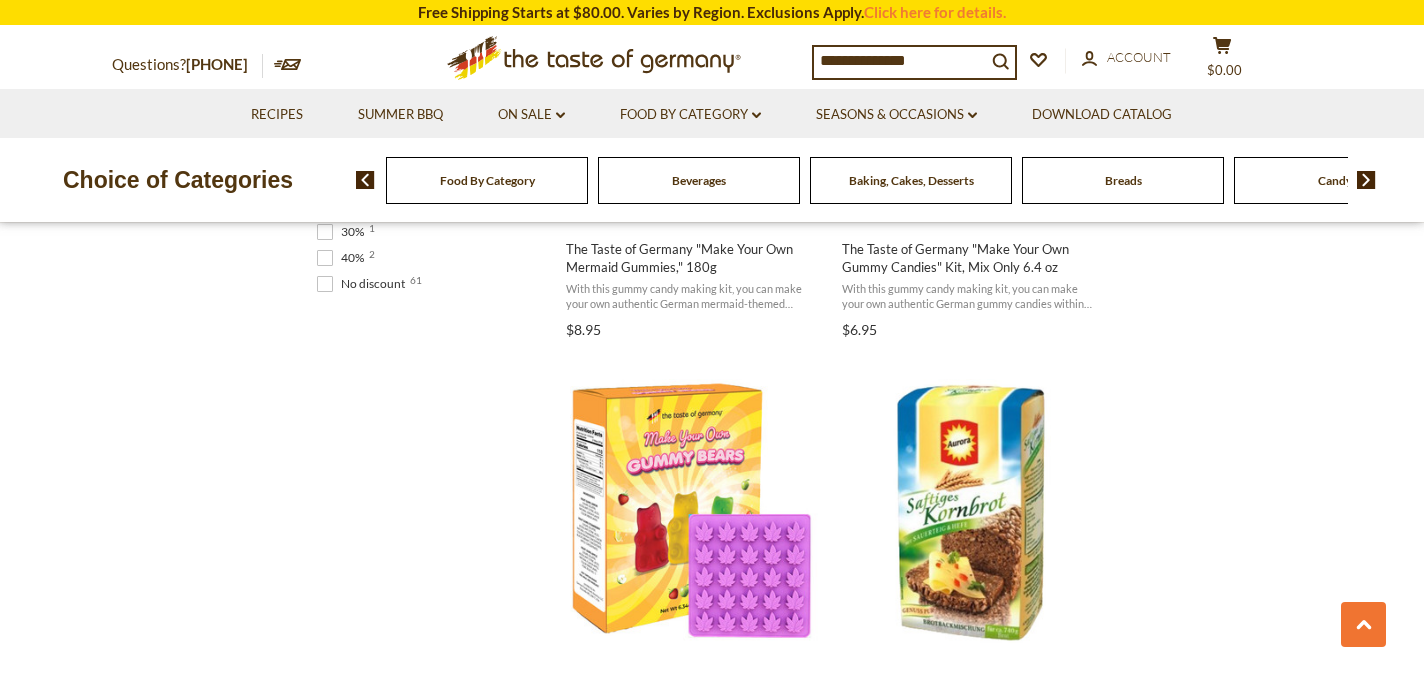 scroll, scrollTop: 1570, scrollLeft: 0, axis: vertical 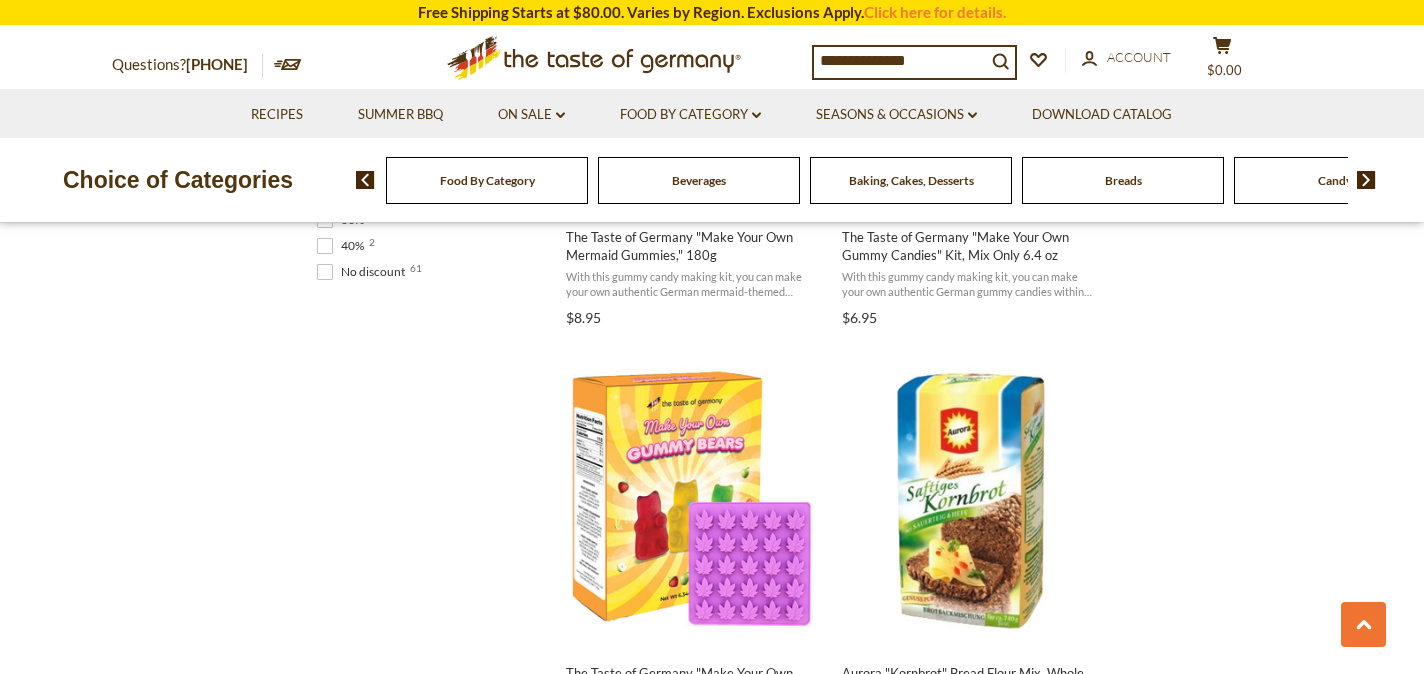 drag, startPoint x: 984, startPoint y: 62, endPoint x: 758, endPoint y: 58, distance: 226.0354 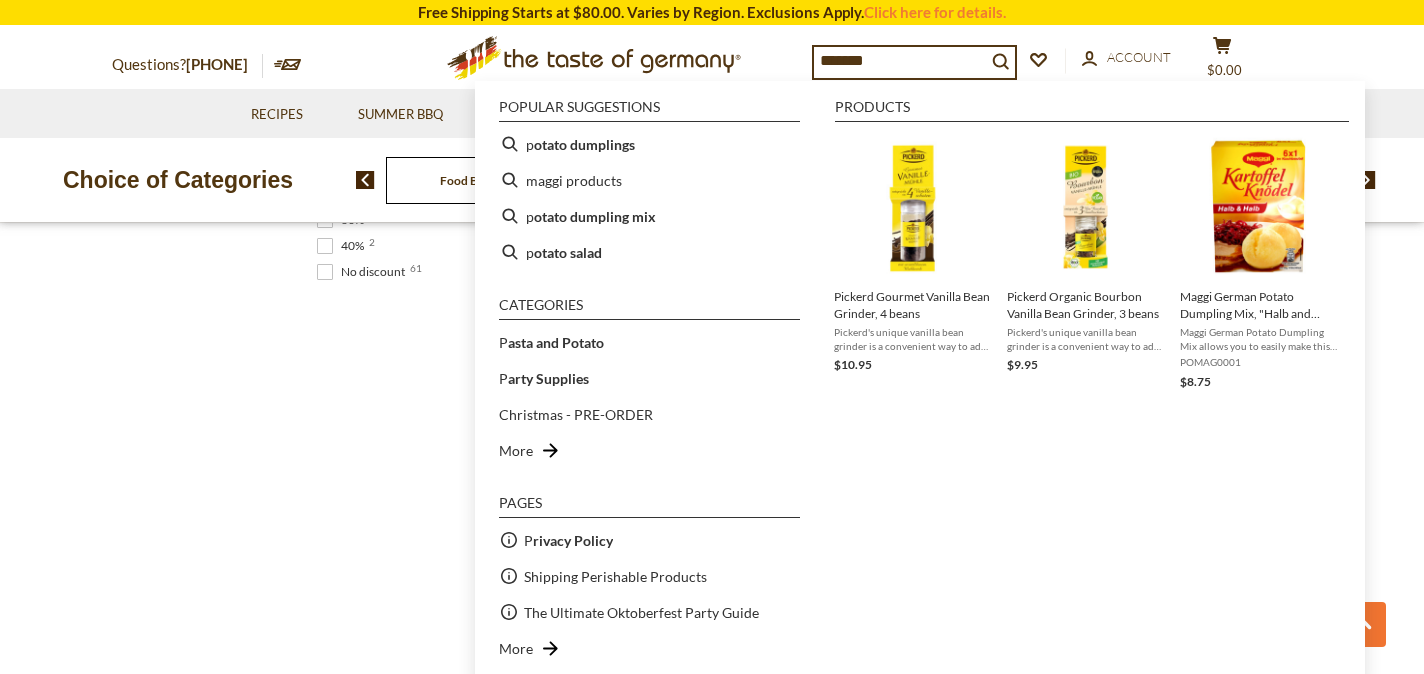 type on "********" 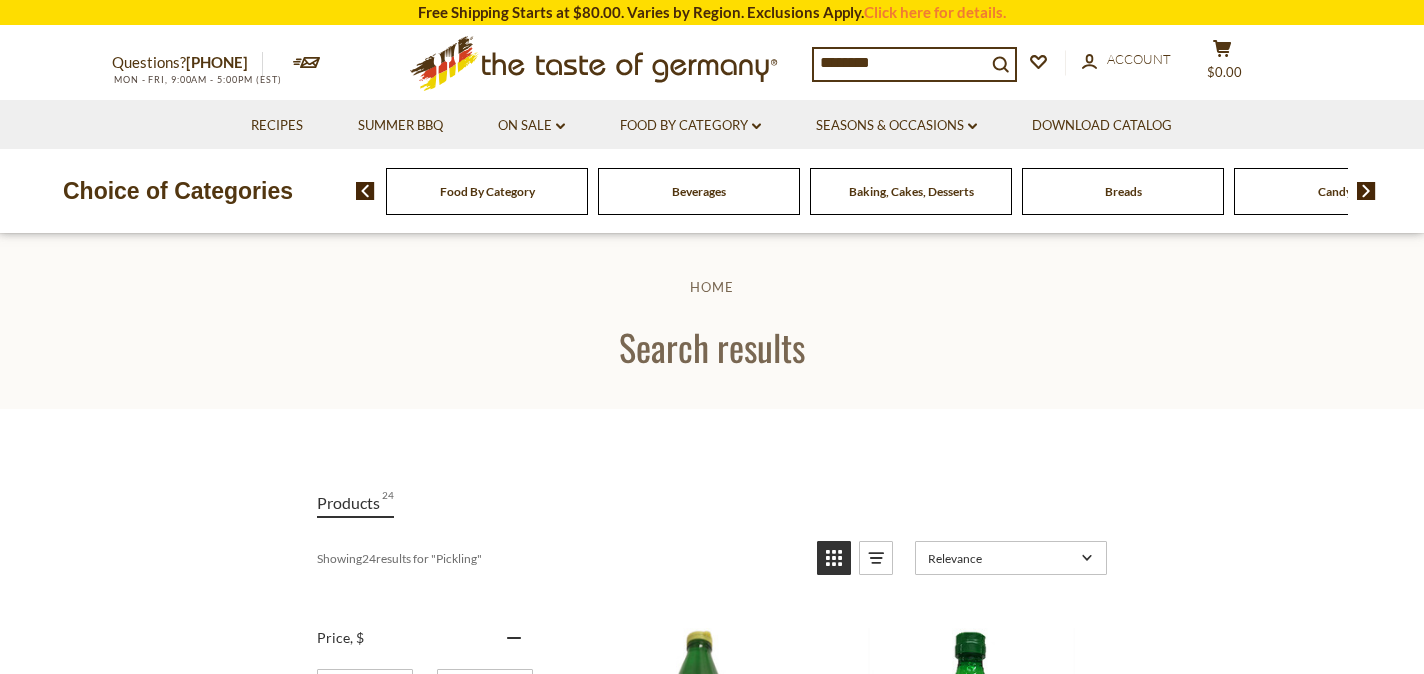 scroll, scrollTop: 0, scrollLeft: 0, axis: both 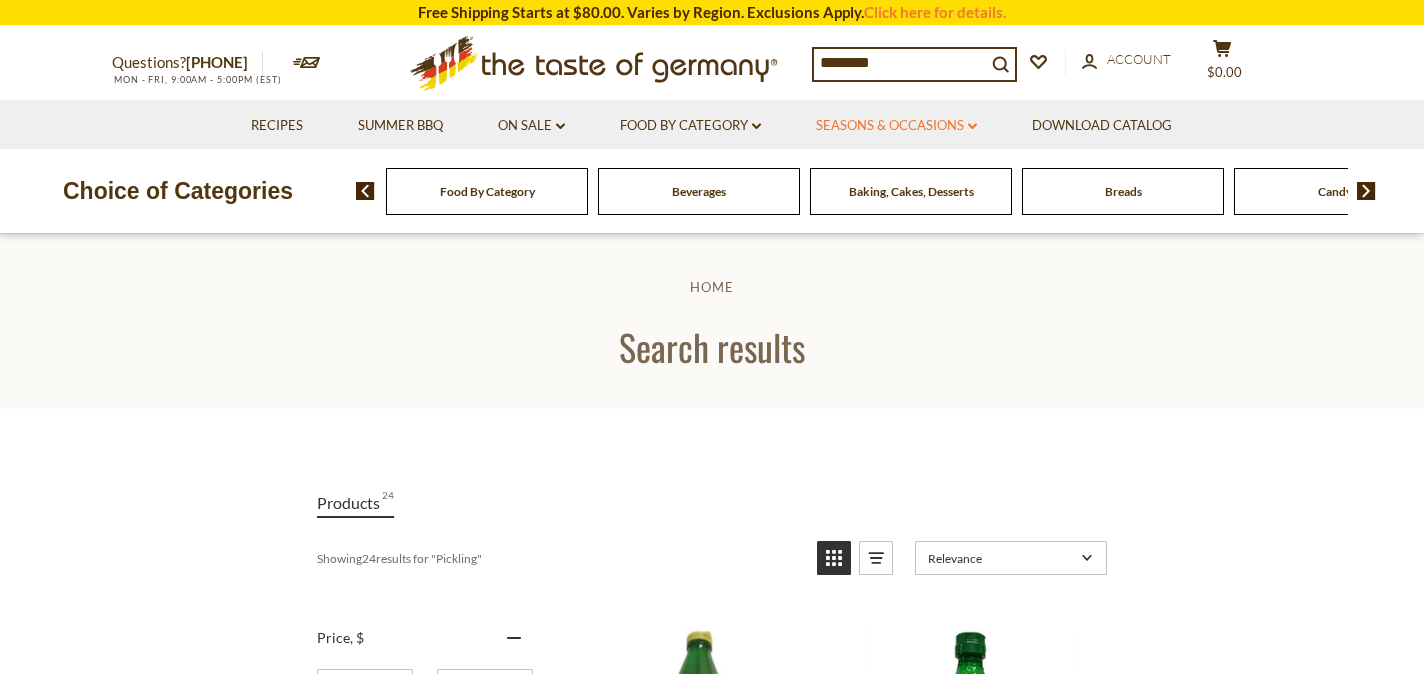 click on "Seasons & Occasions
dropdown_arrow" at bounding box center [896, 126] 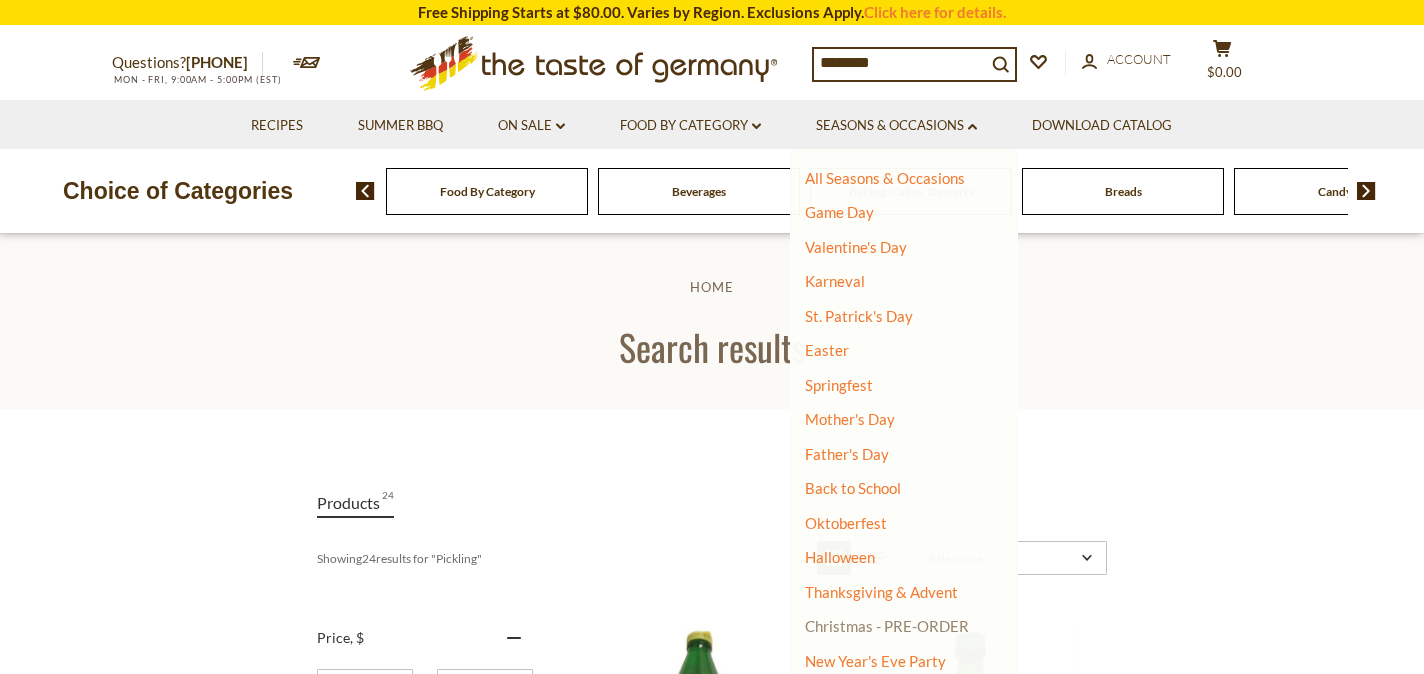 click on "Christmas - PRE-ORDER" at bounding box center [887, 626] 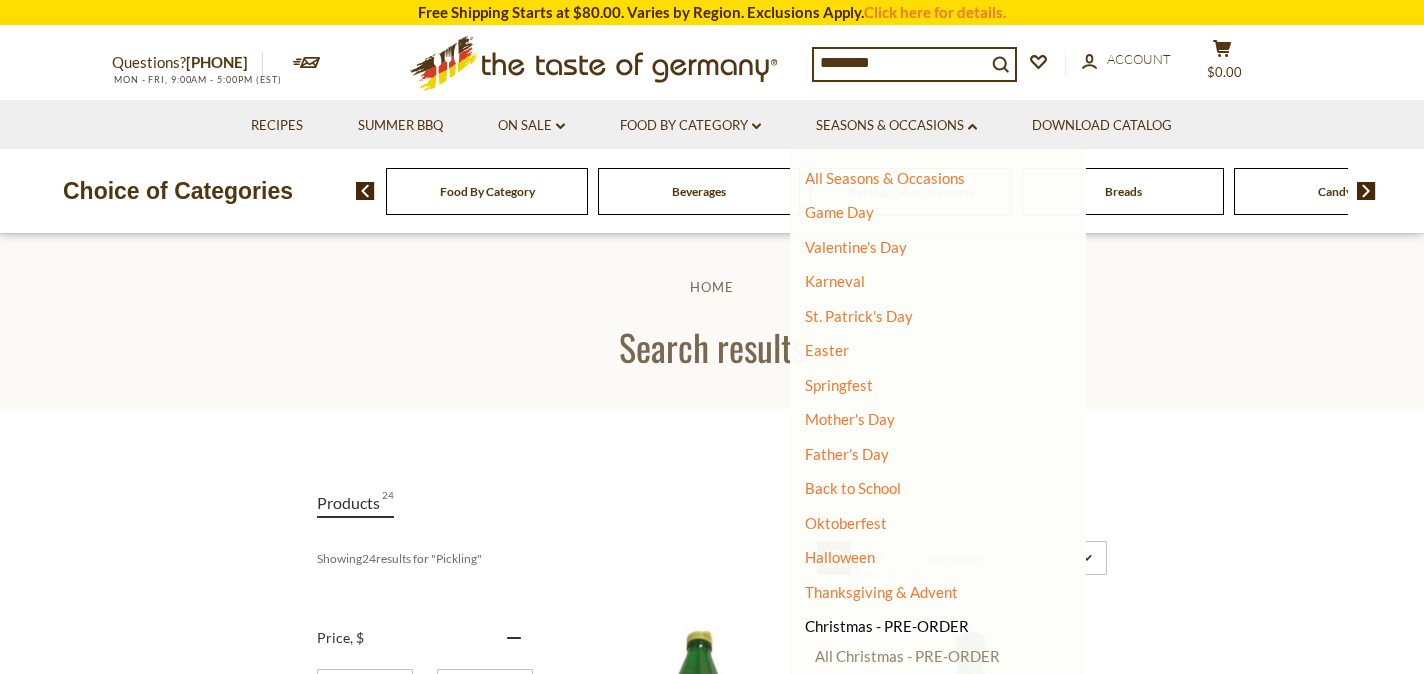 click on "All Christmas - PRE-ORDER" at bounding box center [907, 656] 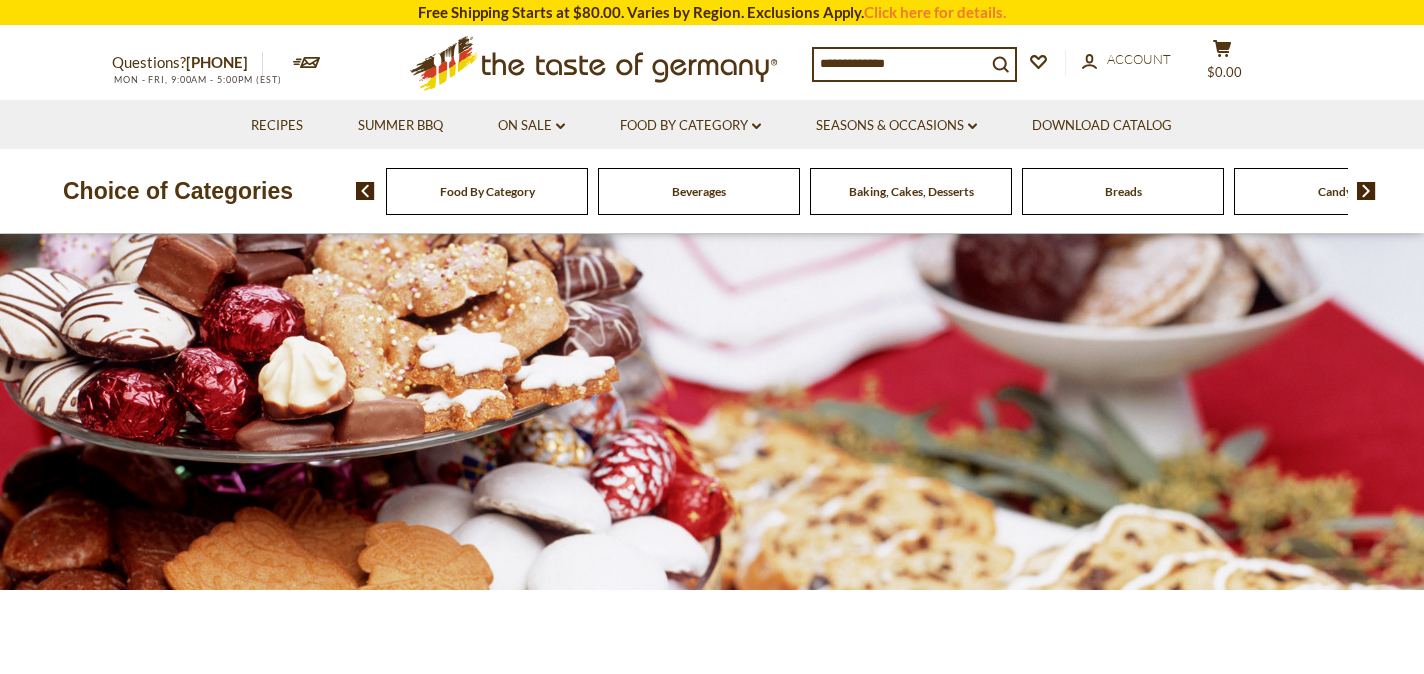 scroll, scrollTop: 0, scrollLeft: 0, axis: both 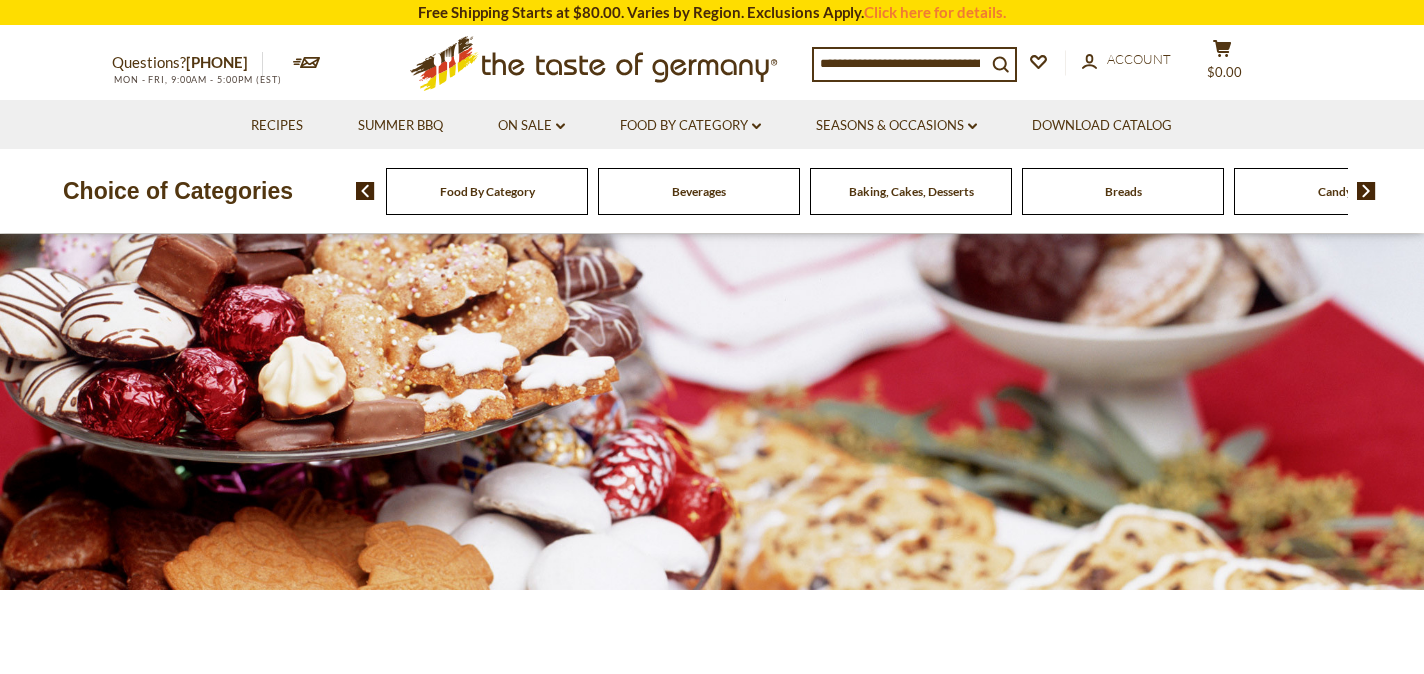 click 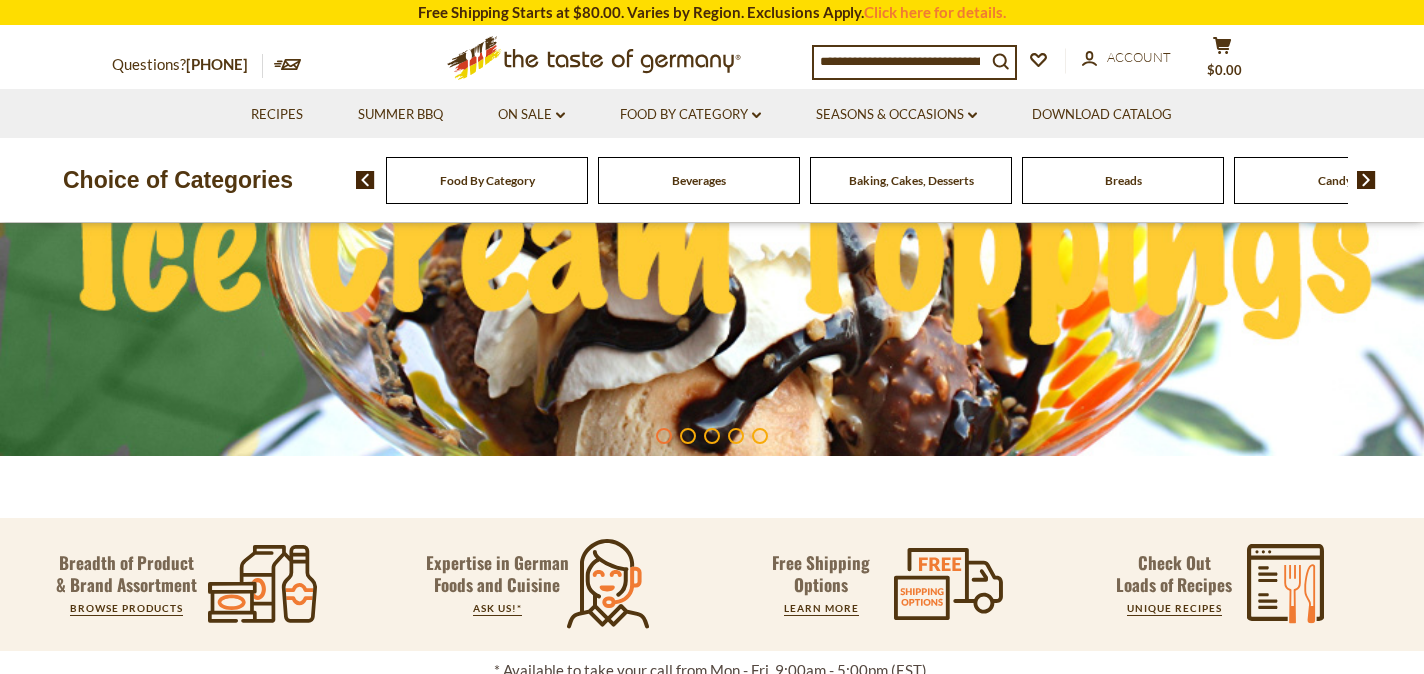 scroll, scrollTop: 0, scrollLeft: 0, axis: both 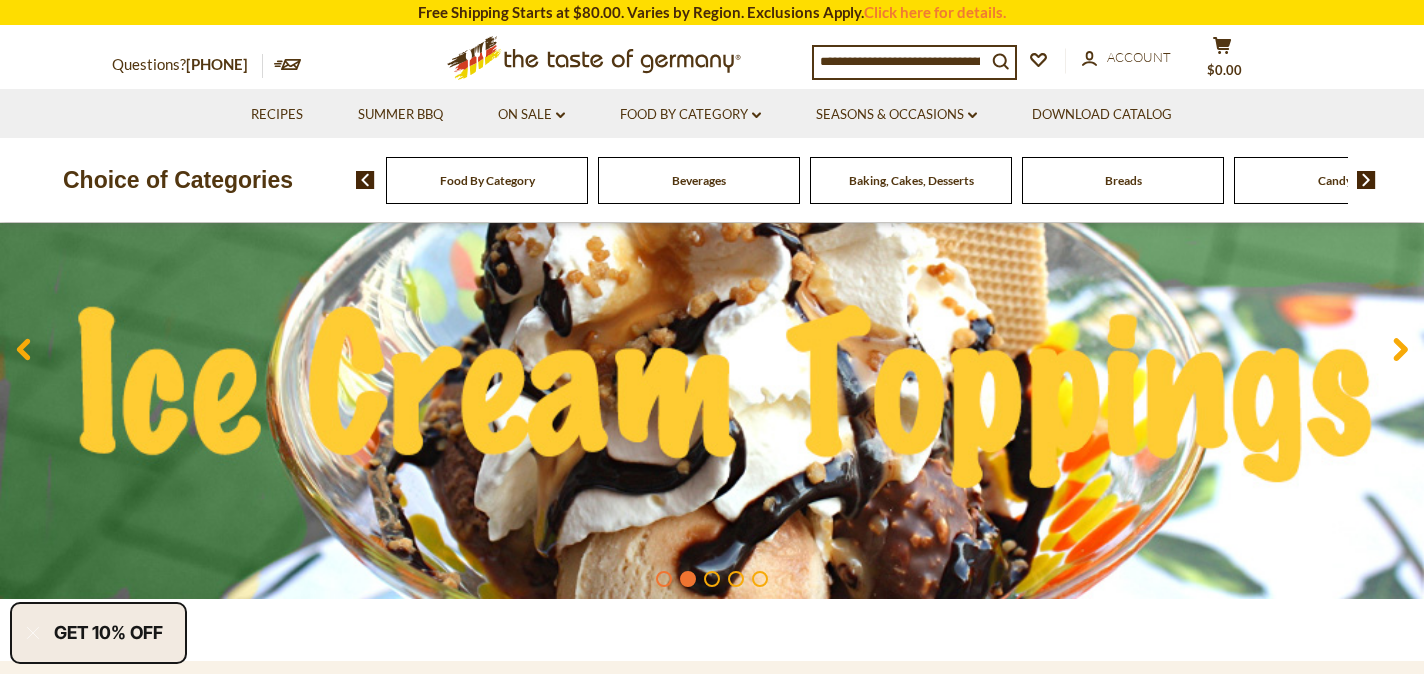 click on "2" at bounding box center (688, 579) 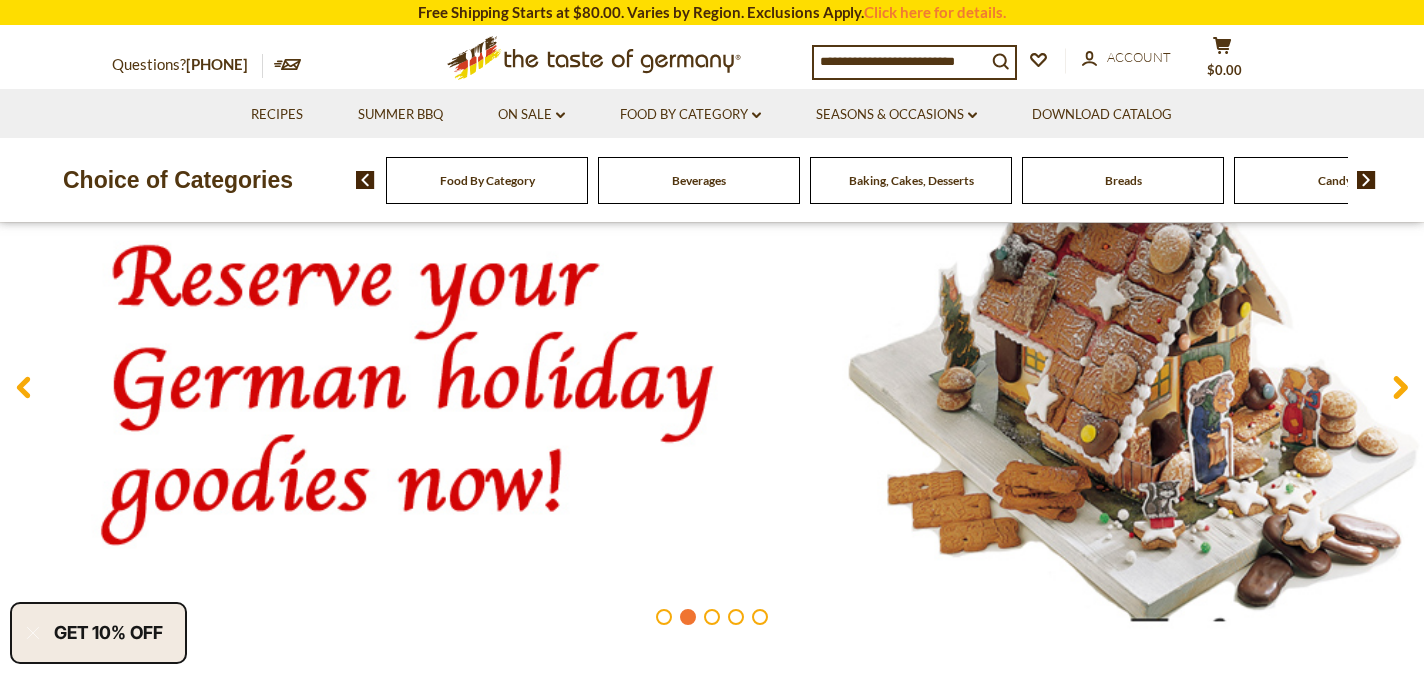 scroll, scrollTop: 229, scrollLeft: 0, axis: vertical 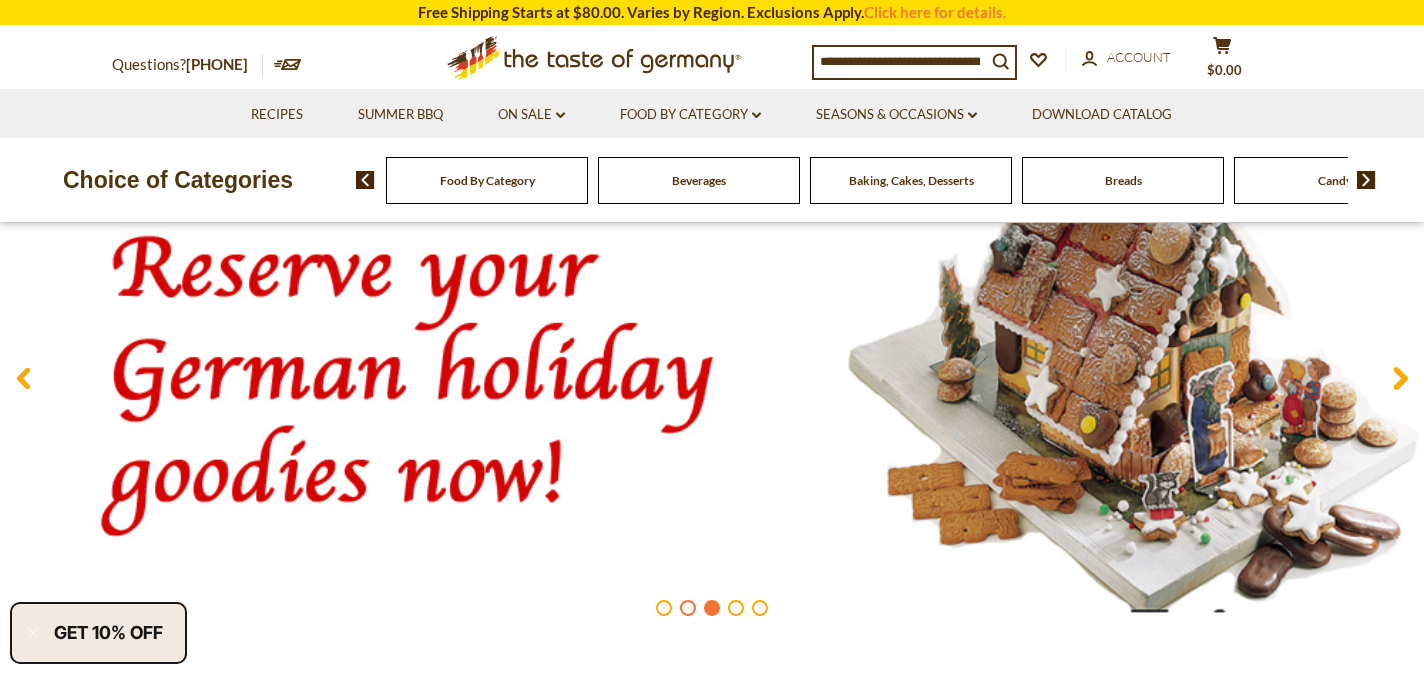 click on "3" at bounding box center (712, 608) 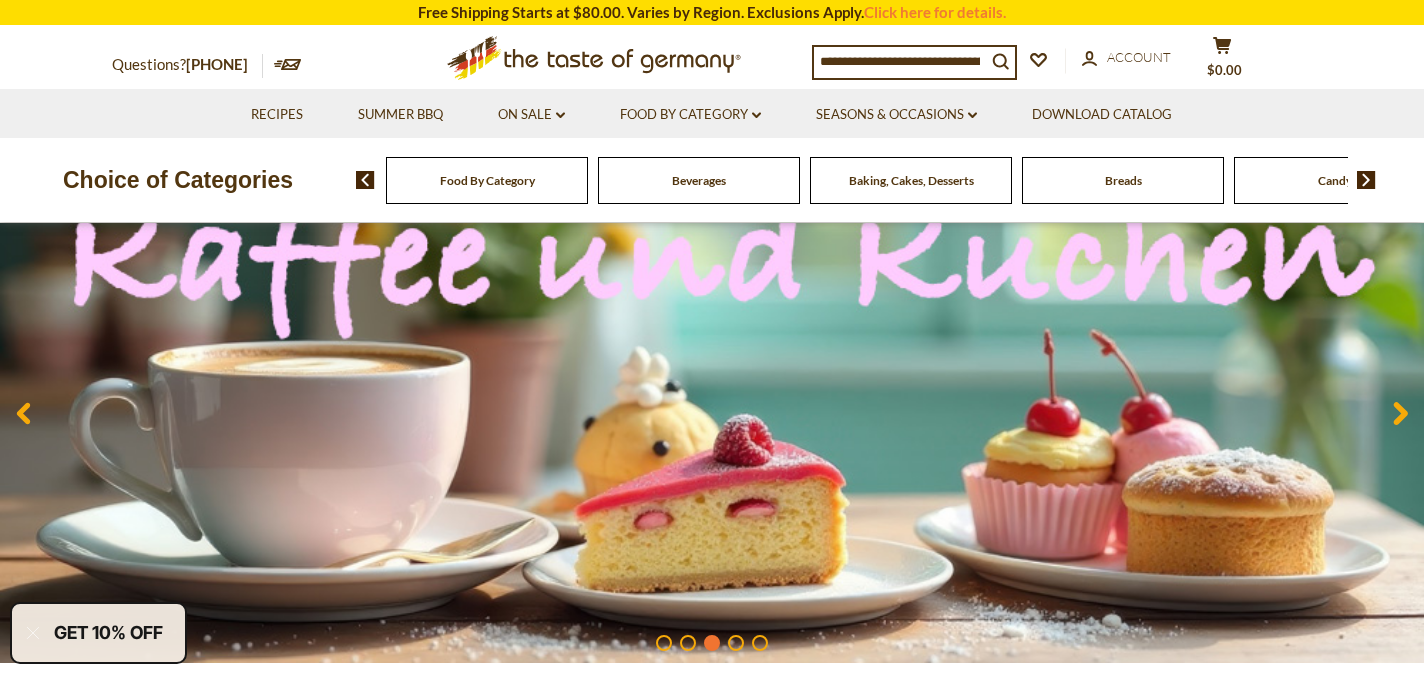 scroll, scrollTop: 244, scrollLeft: 0, axis: vertical 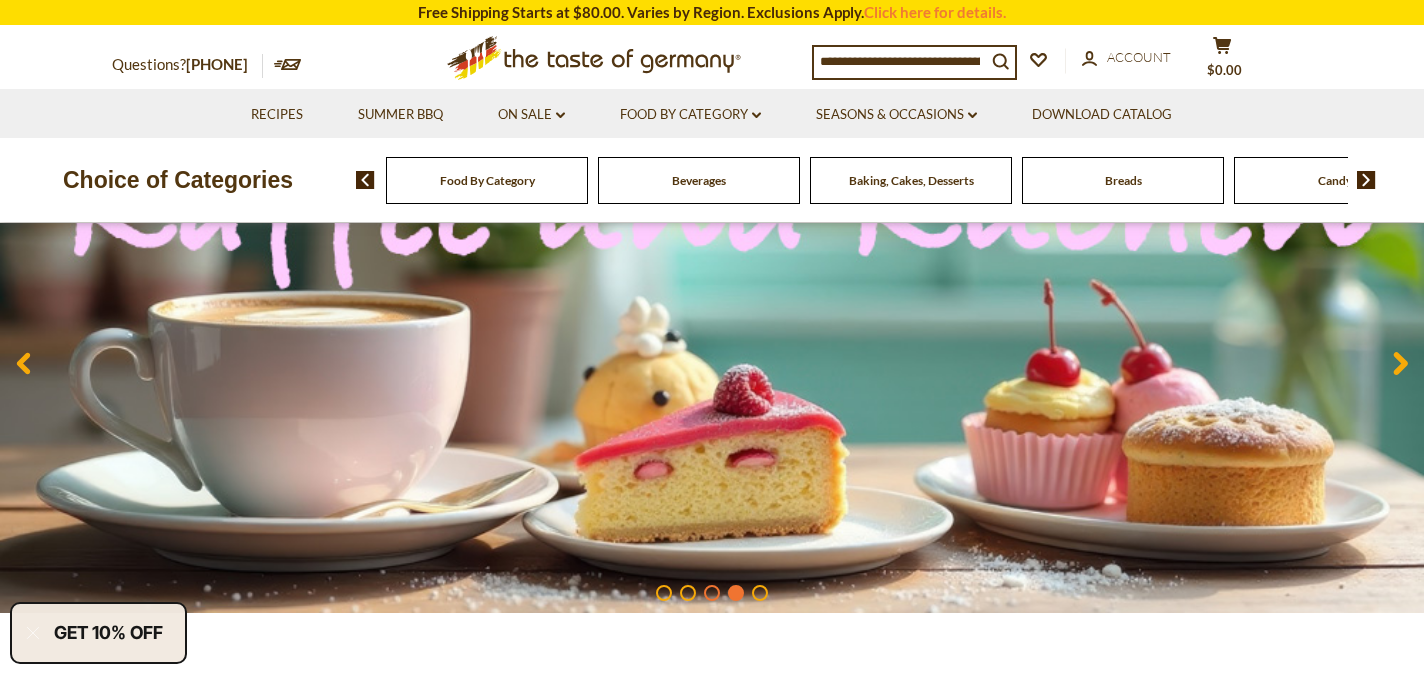 click on "4" at bounding box center [736, 593] 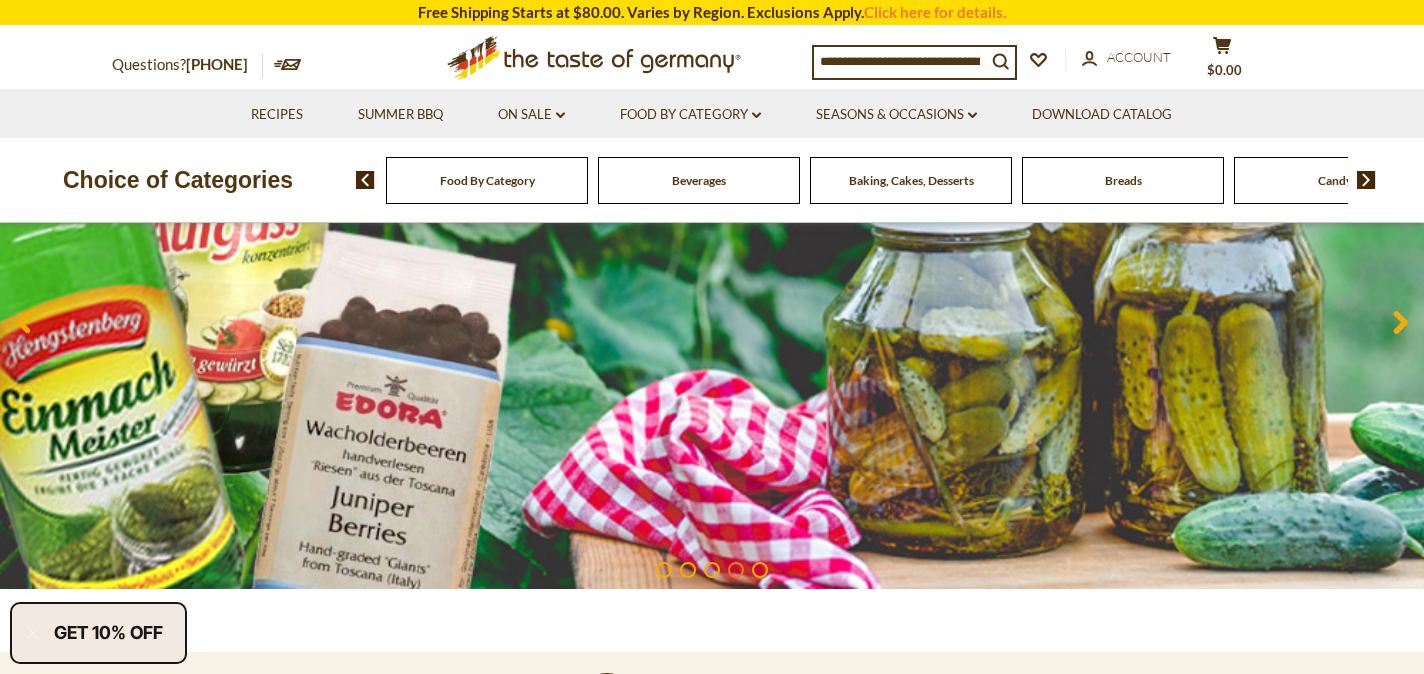 scroll, scrollTop: 317, scrollLeft: 0, axis: vertical 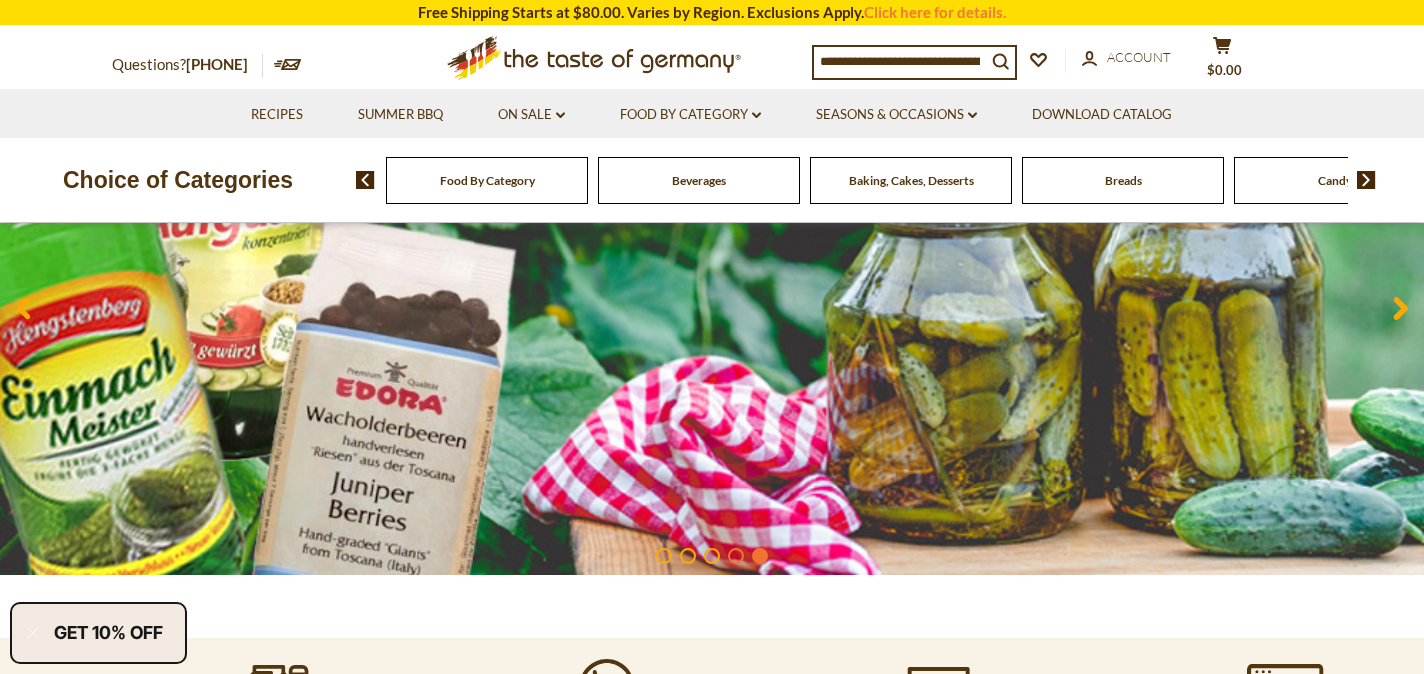 click on "5" at bounding box center [760, 556] 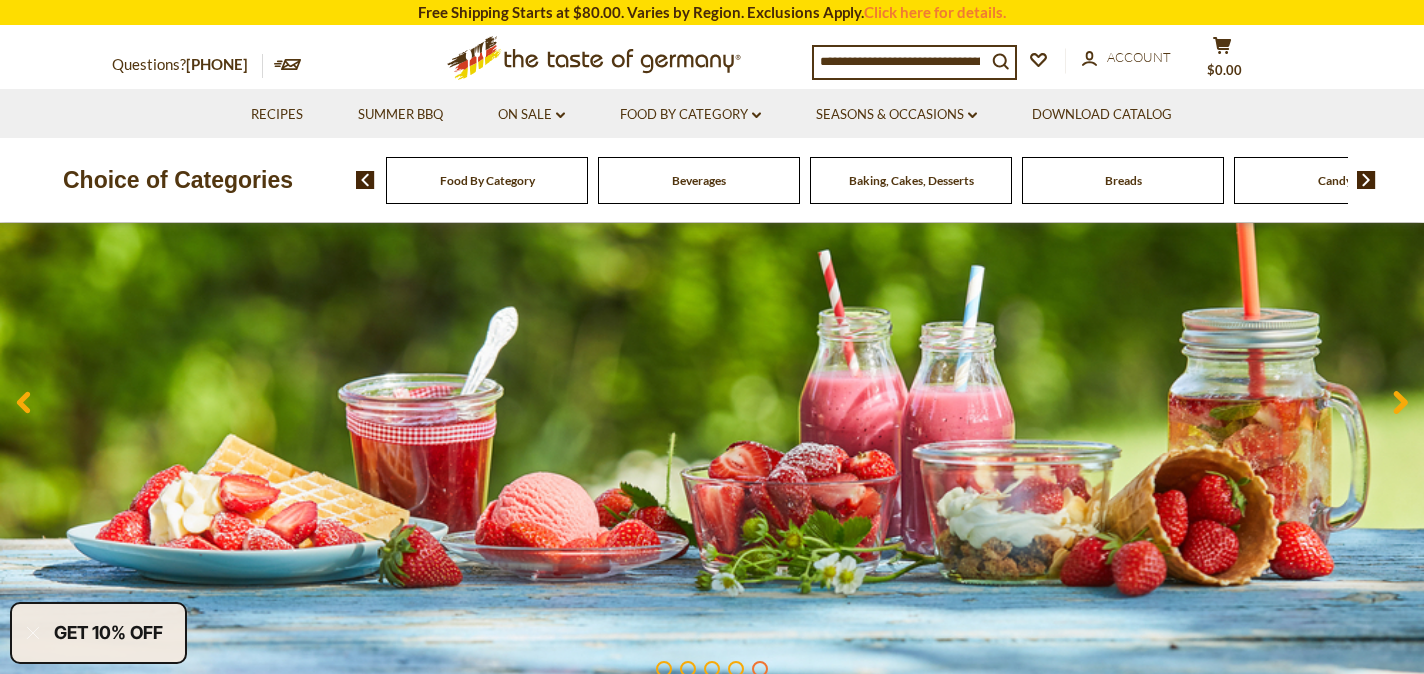 scroll, scrollTop: 238, scrollLeft: 0, axis: vertical 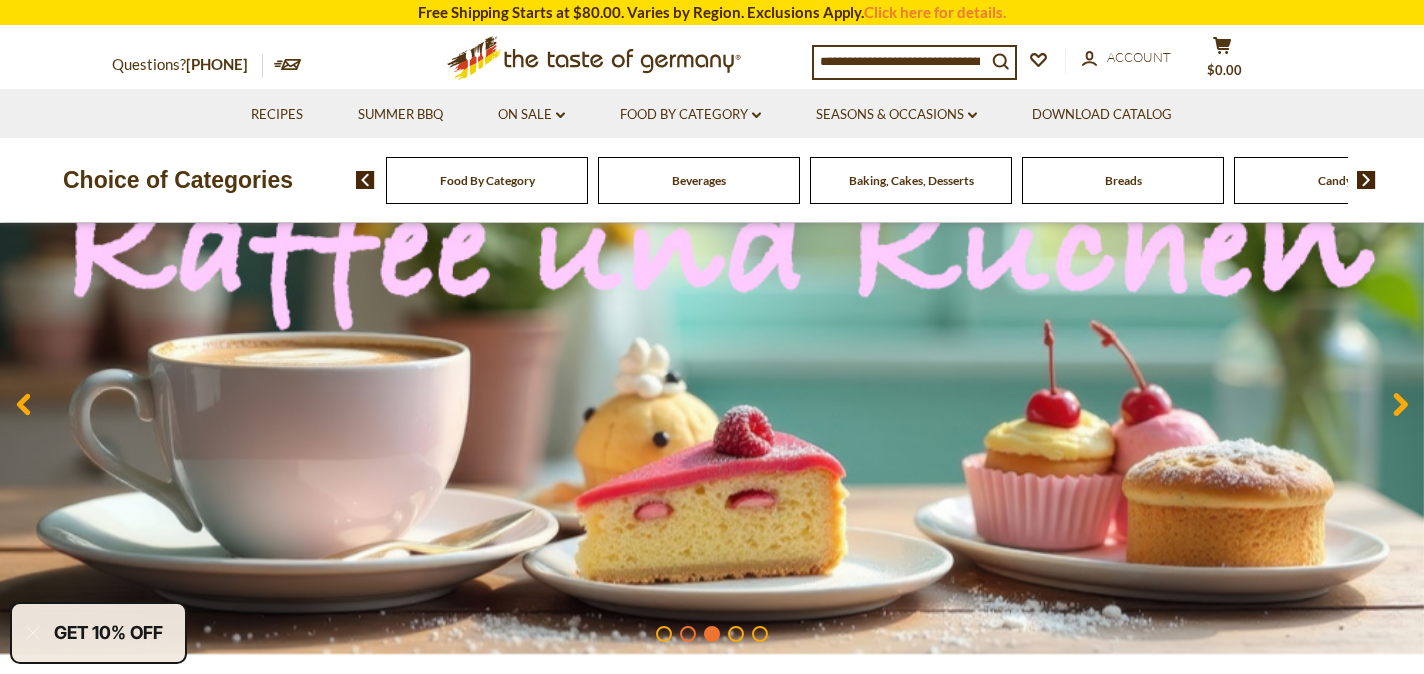click on "3" at bounding box center (712, 634) 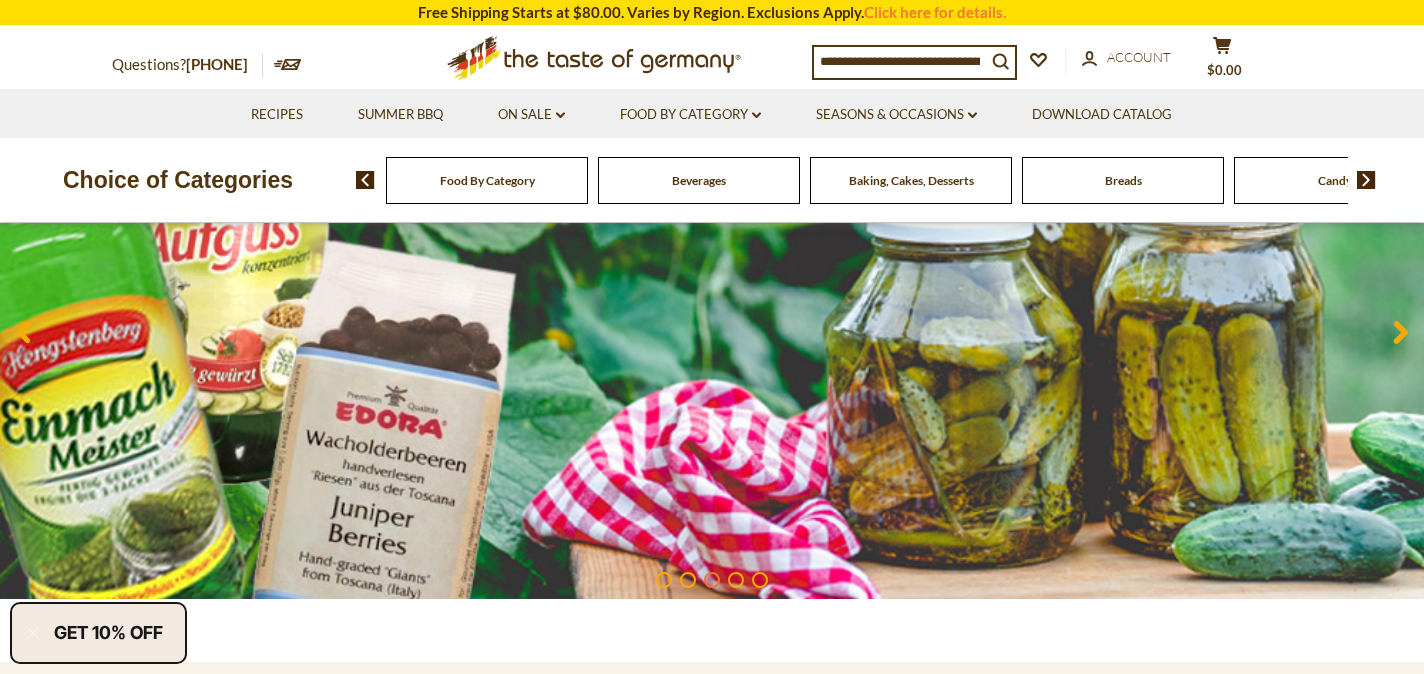 scroll, scrollTop: 295, scrollLeft: 0, axis: vertical 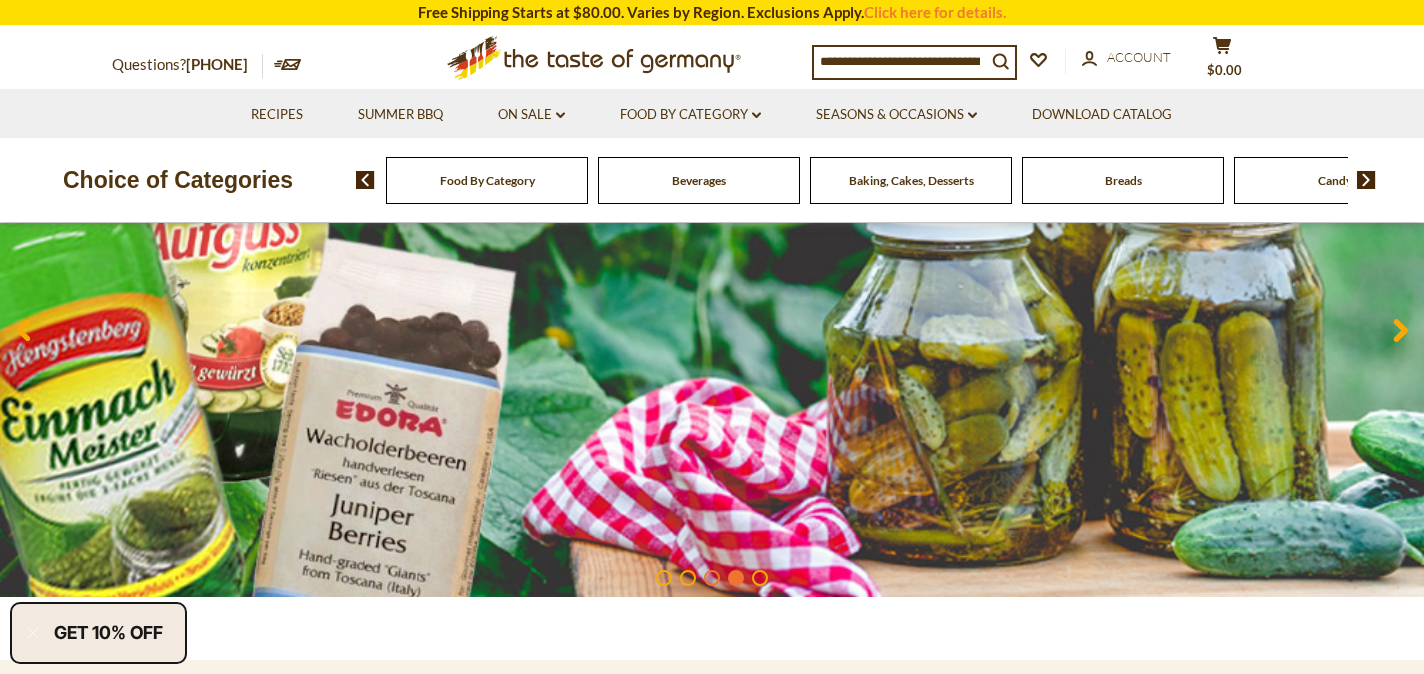 click on "4" at bounding box center (736, 578) 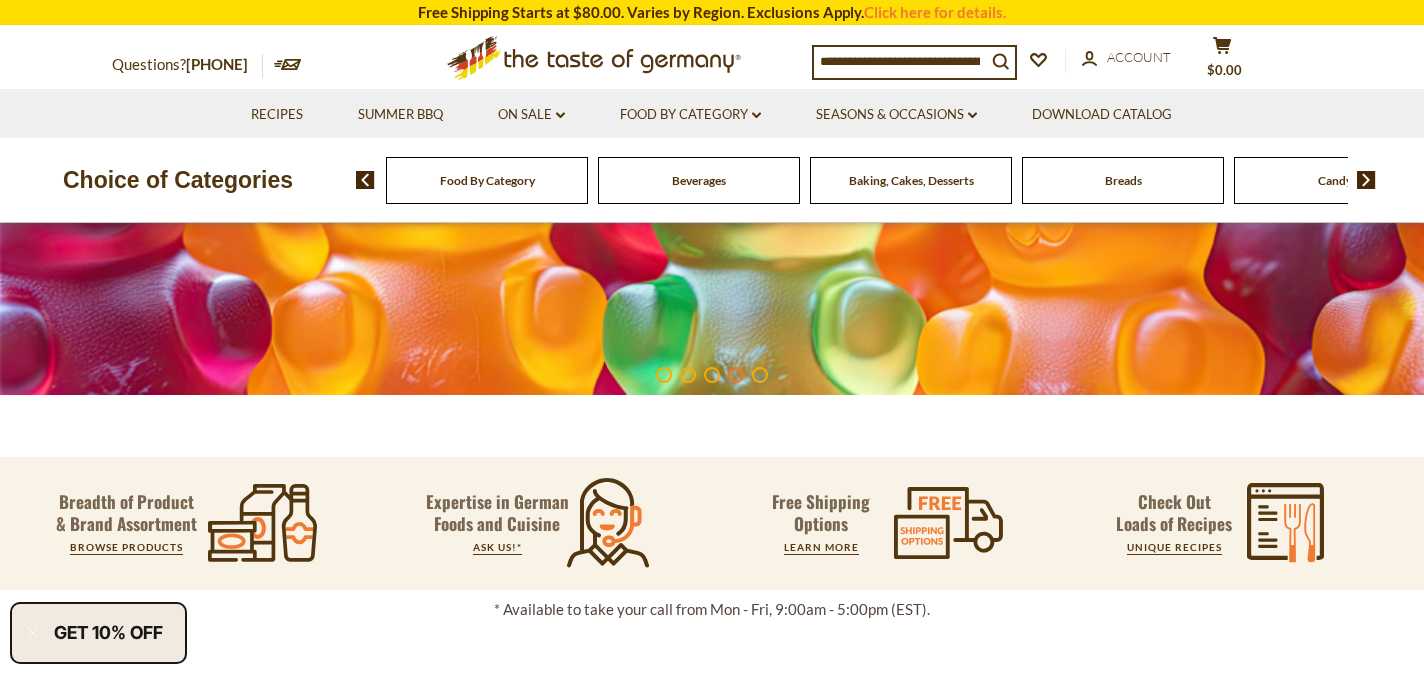 scroll, scrollTop: 406, scrollLeft: 0, axis: vertical 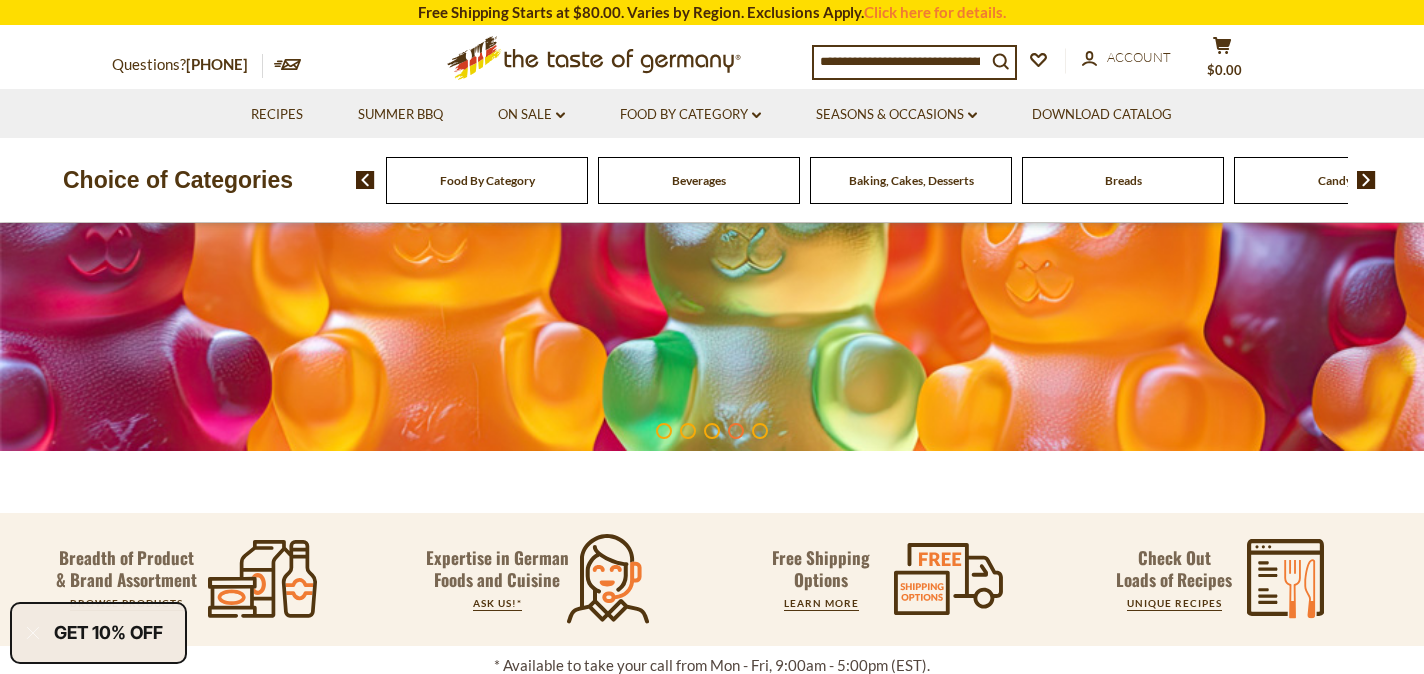 click at bounding box center [712, 201] 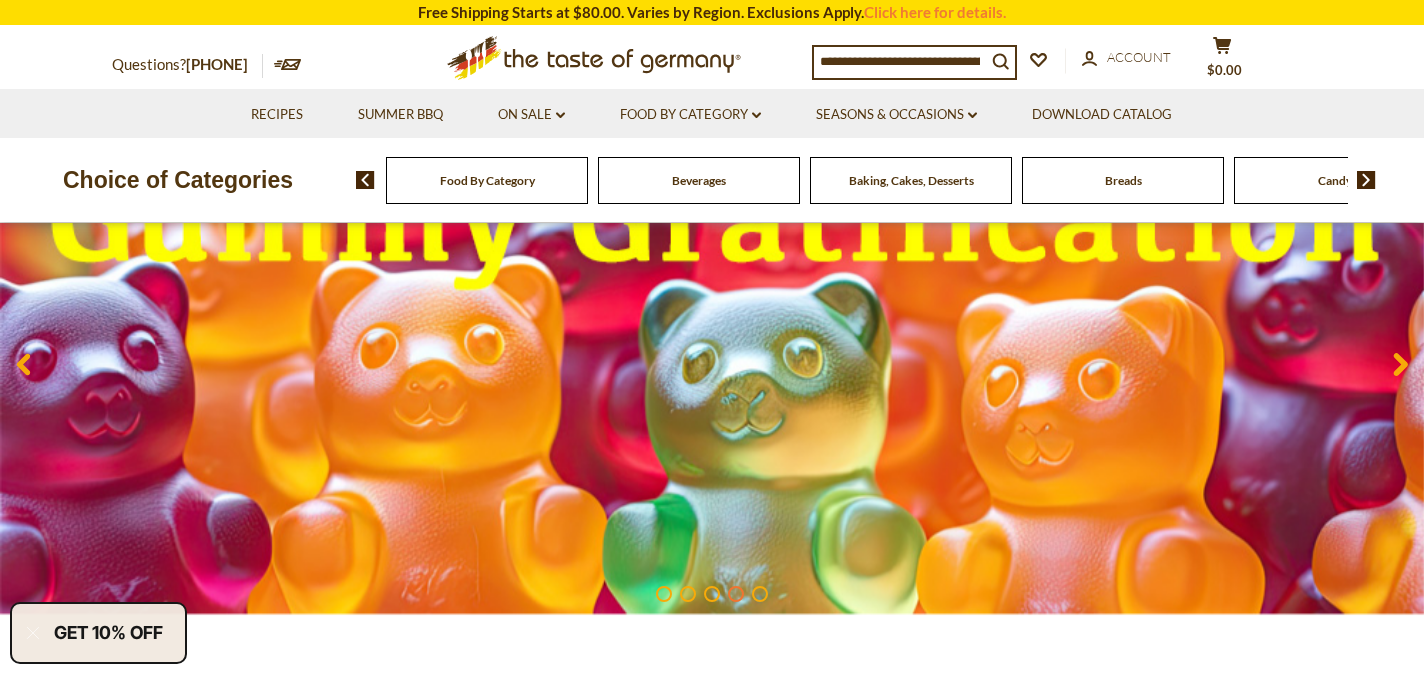 click at bounding box center [712, 364] 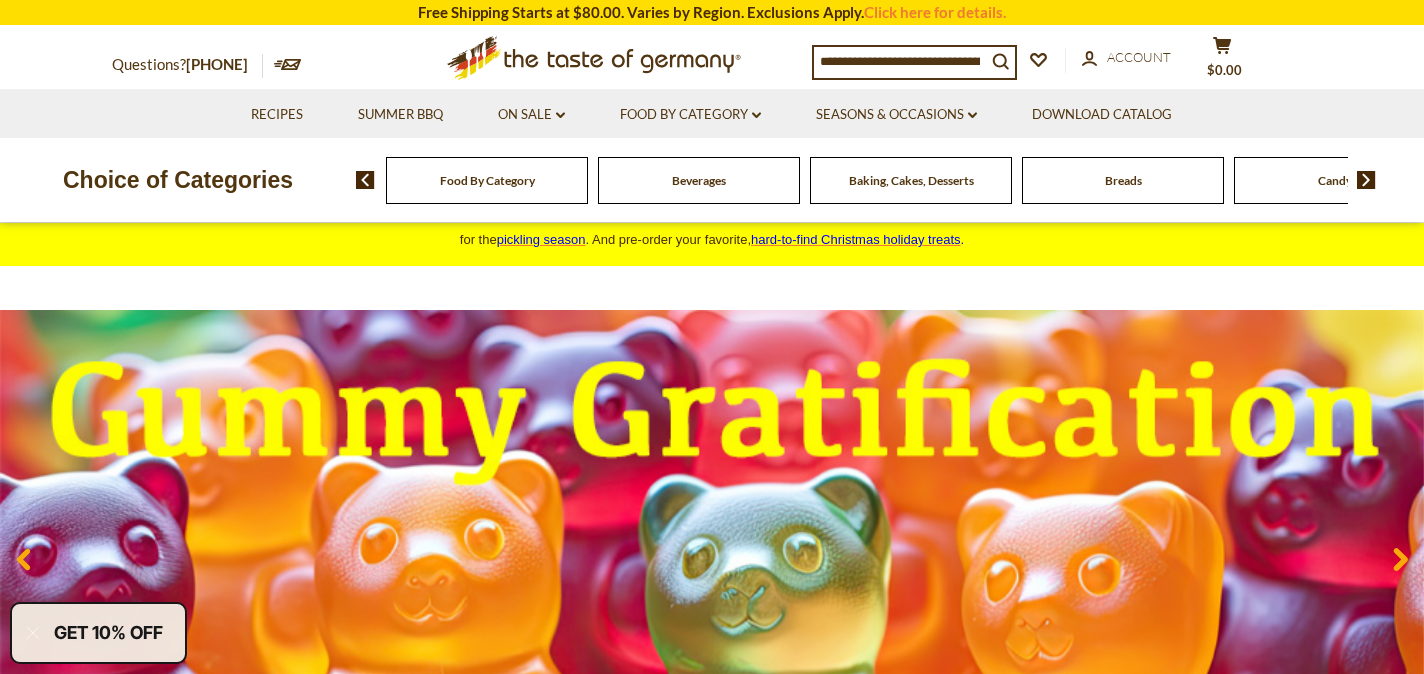 scroll, scrollTop: 0, scrollLeft: 0, axis: both 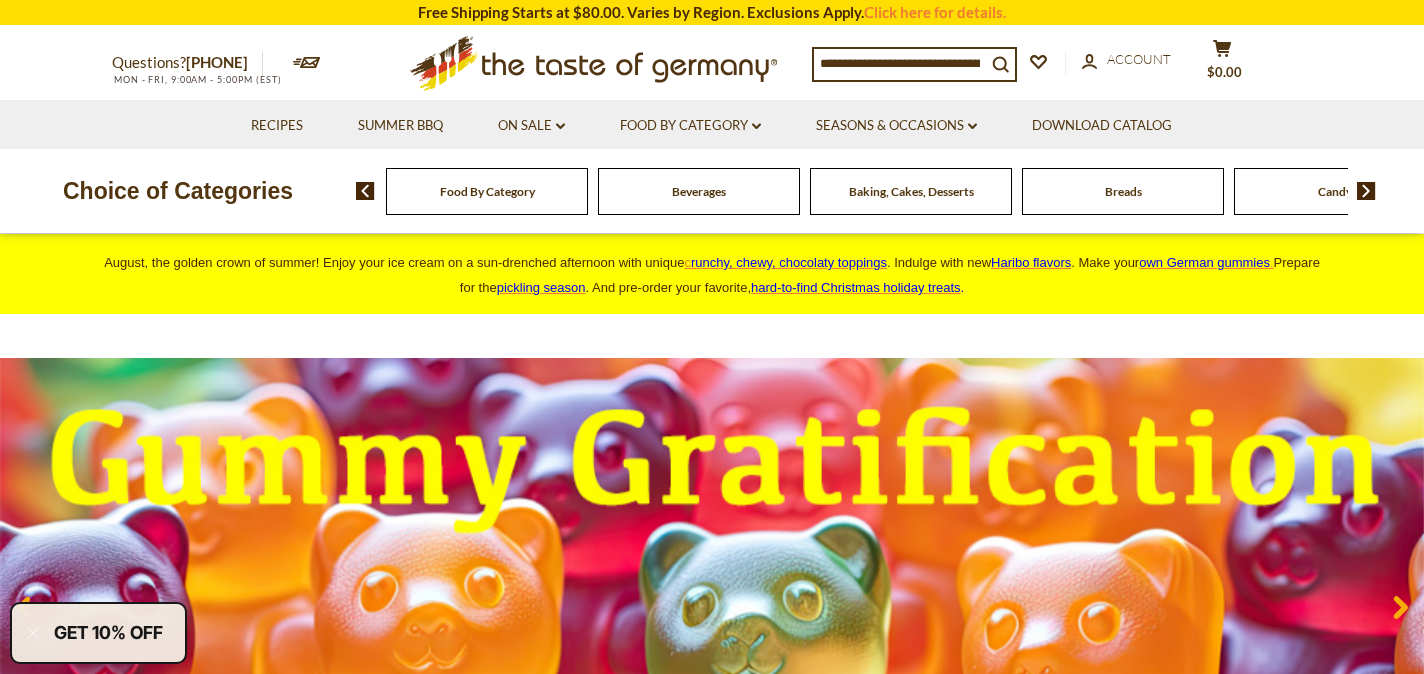 click at bounding box center (712, 607) 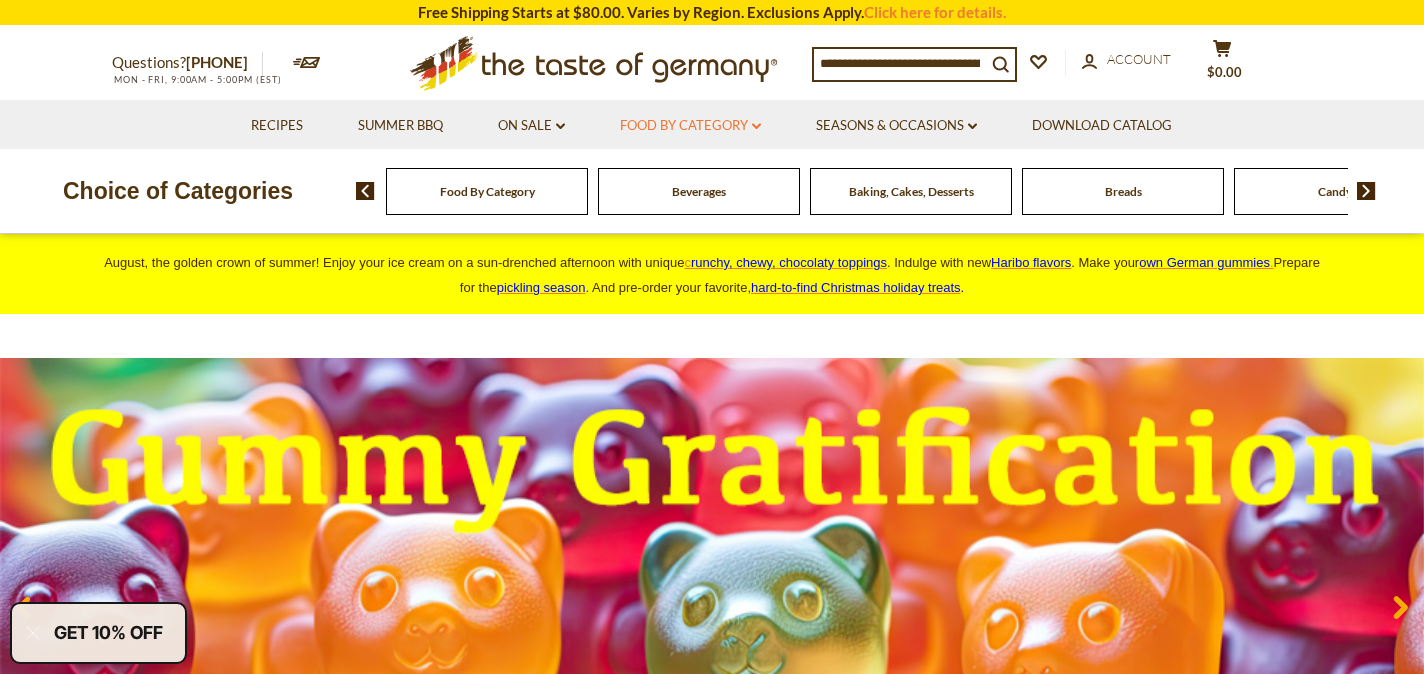 click on "dropdown_arrow" 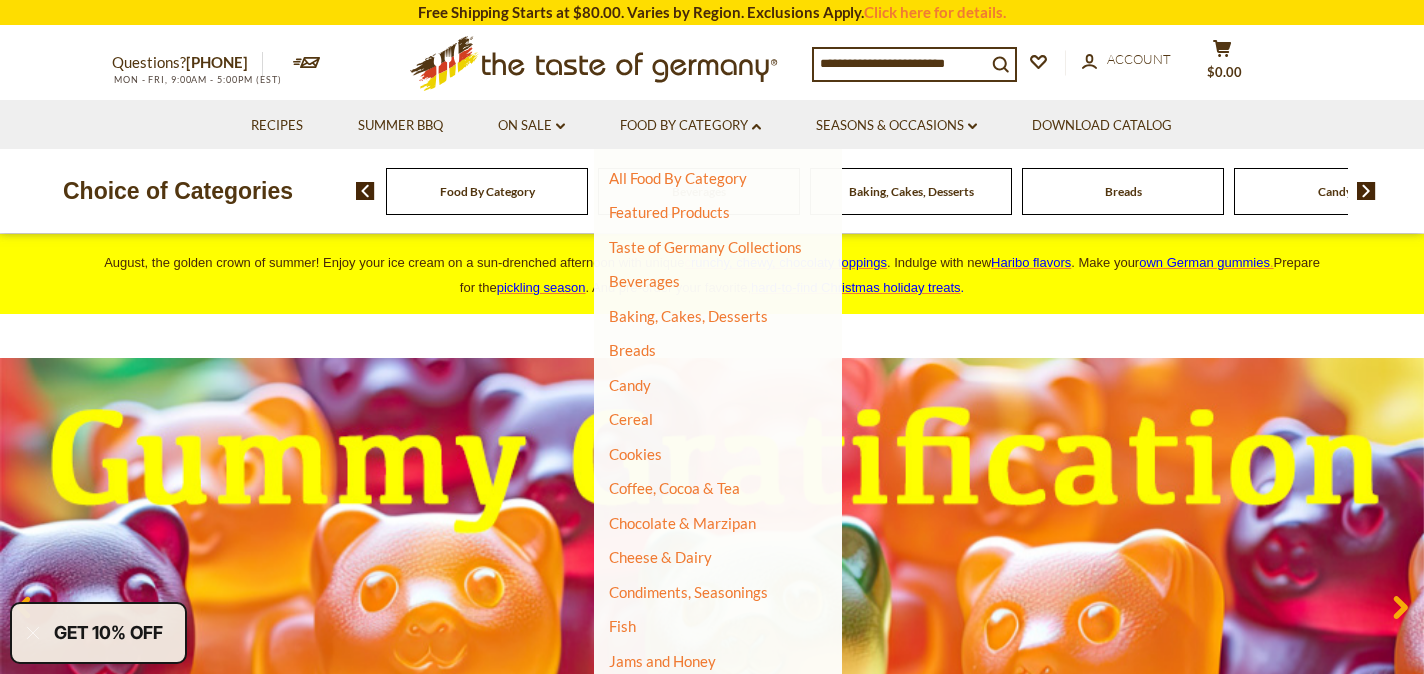 click at bounding box center (900, 63) 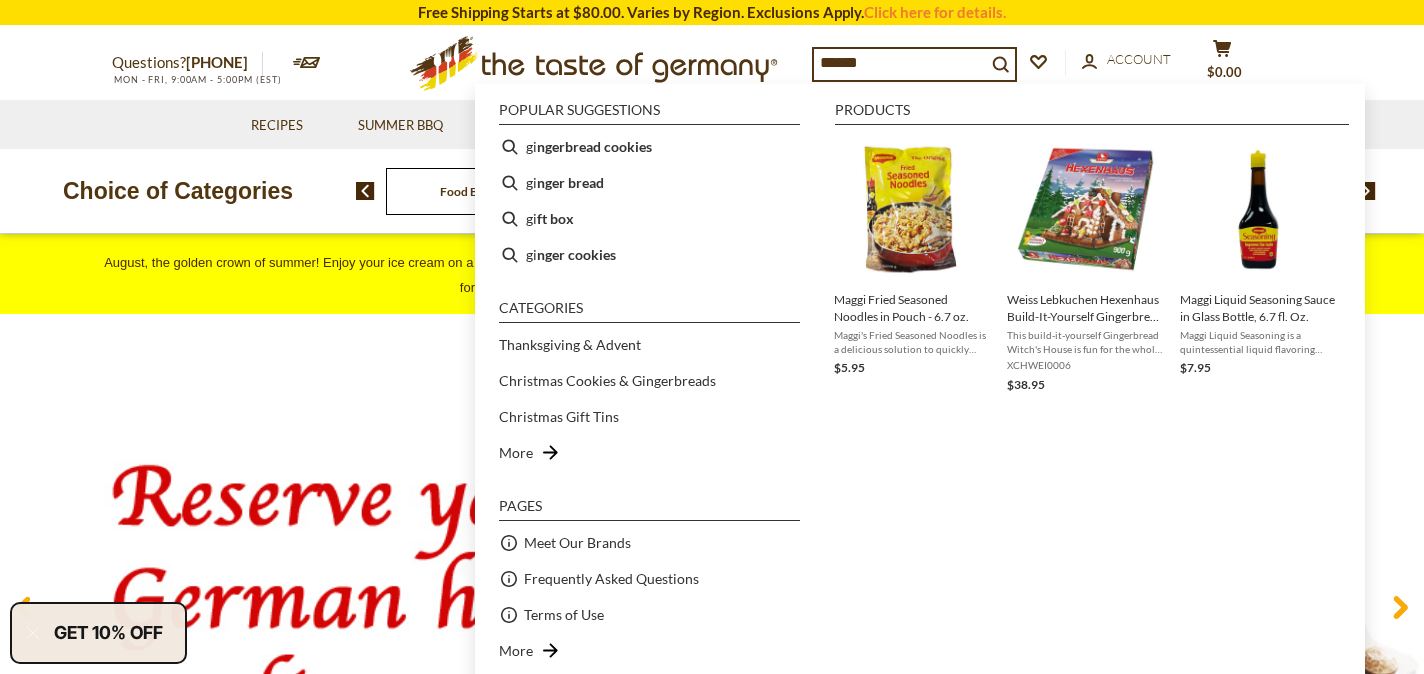 type on "*******" 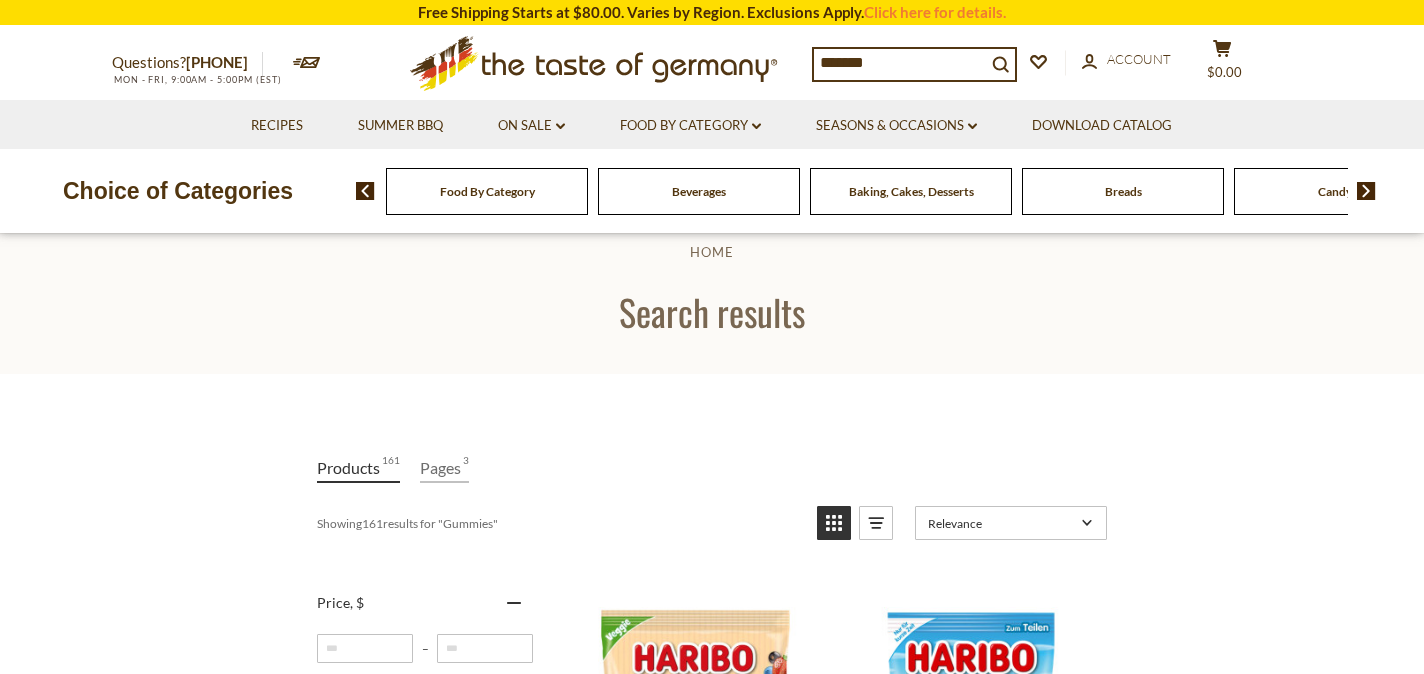 scroll, scrollTop: 0, scrollLeft: 0, axis: both 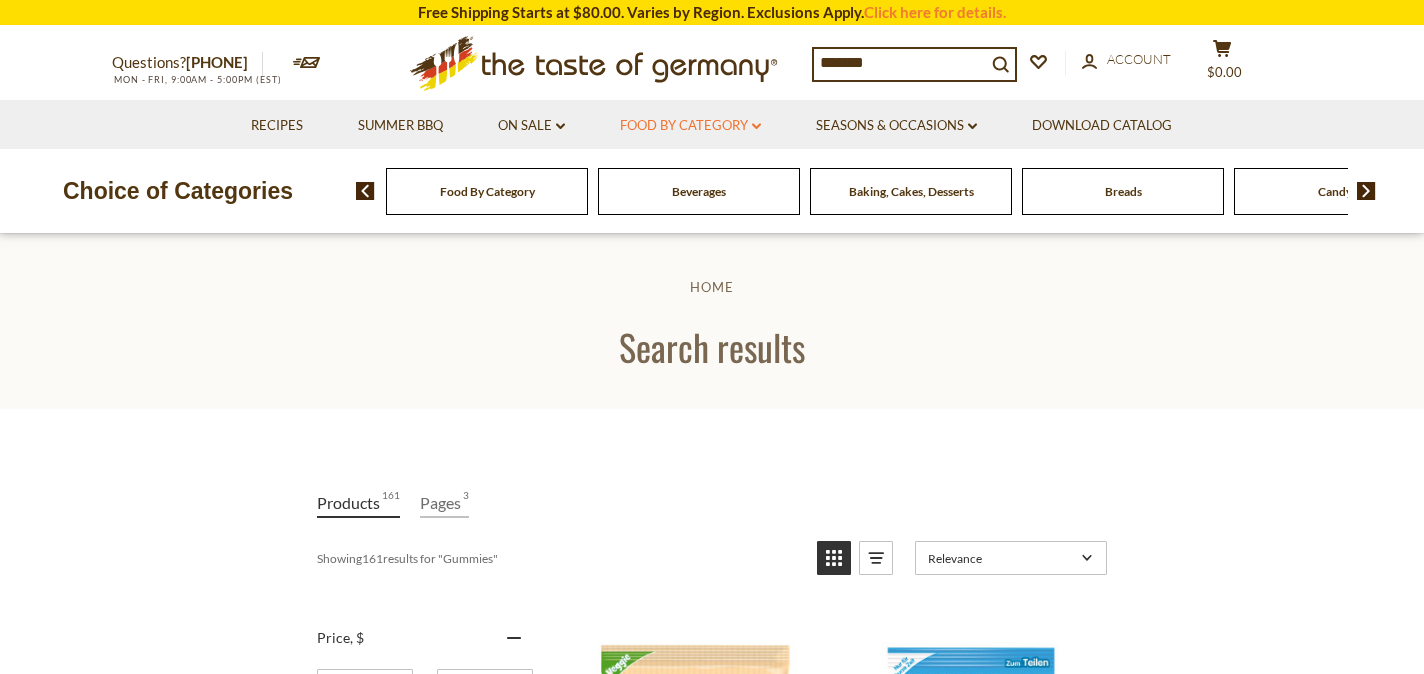 click on "Food By Category
dropdown_arrow" at bounding box center [690, 126] 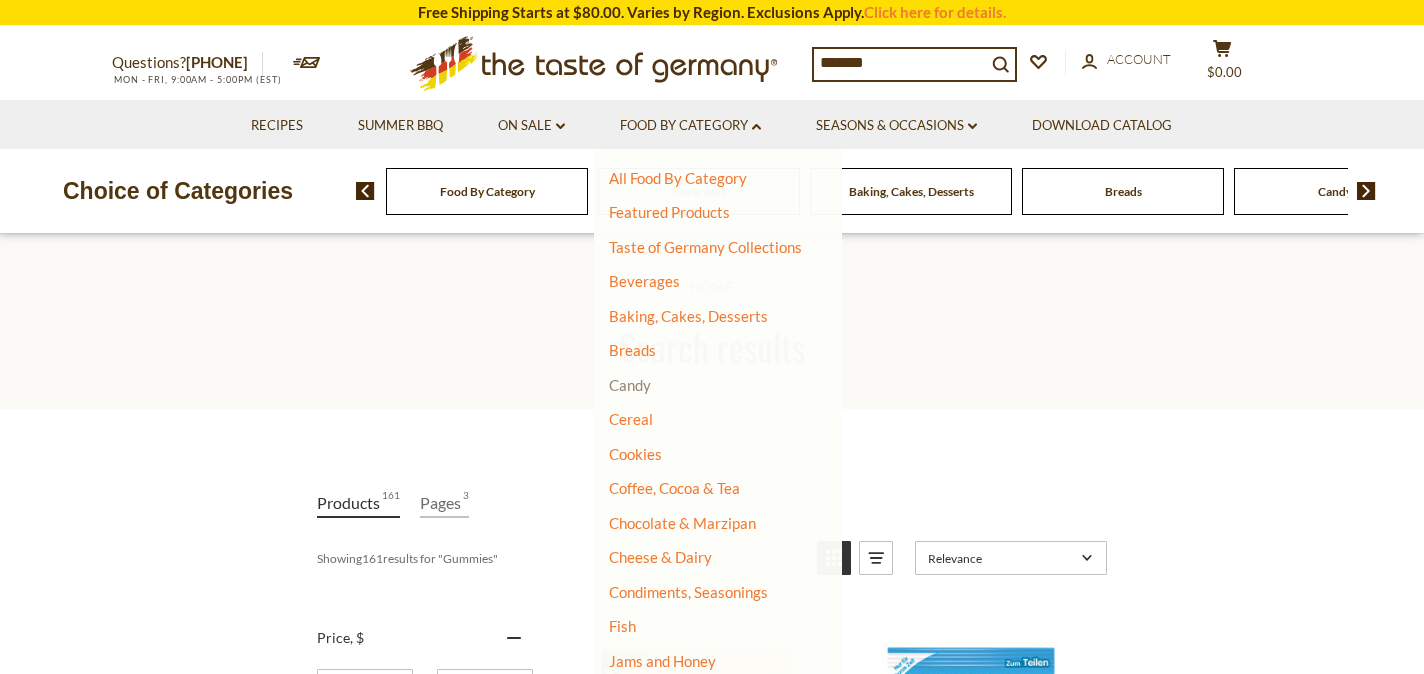 click on "Candy" at bounding box center (630, 385) 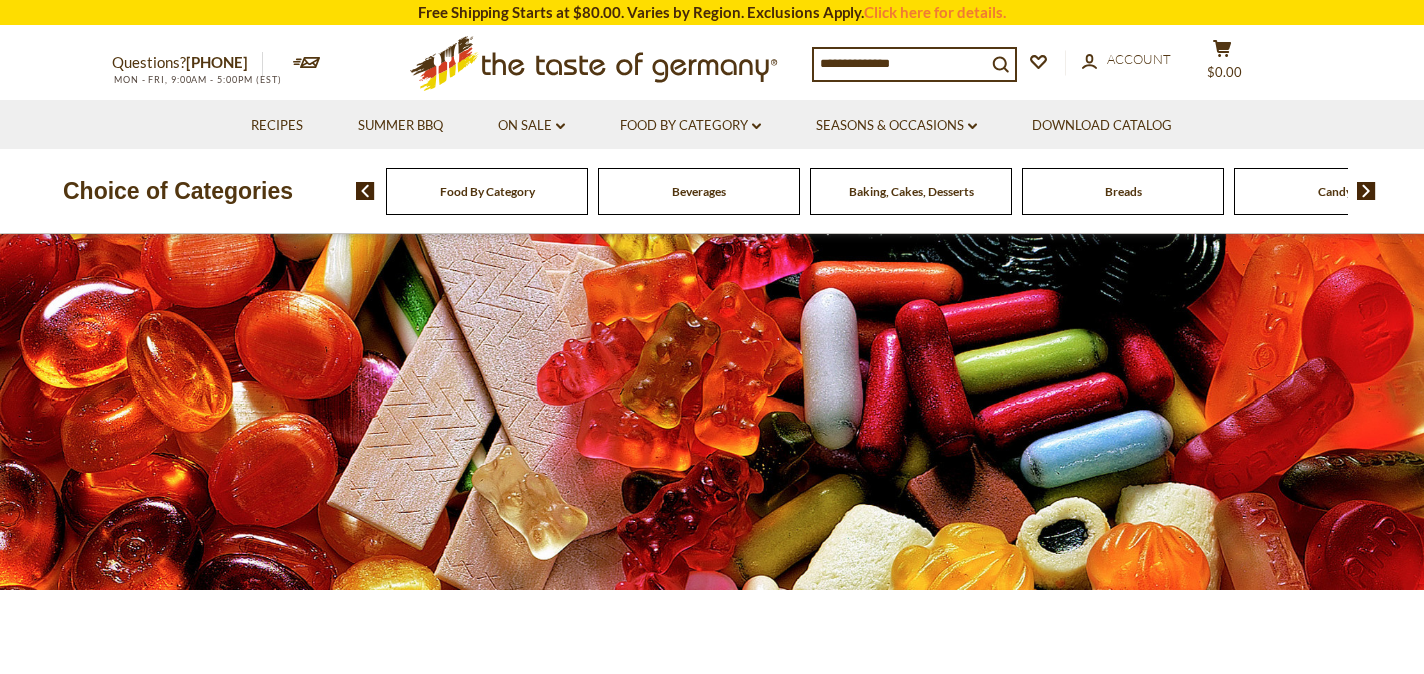 scroll, scrollTop: 0, scrollLeft: 0, axis: both 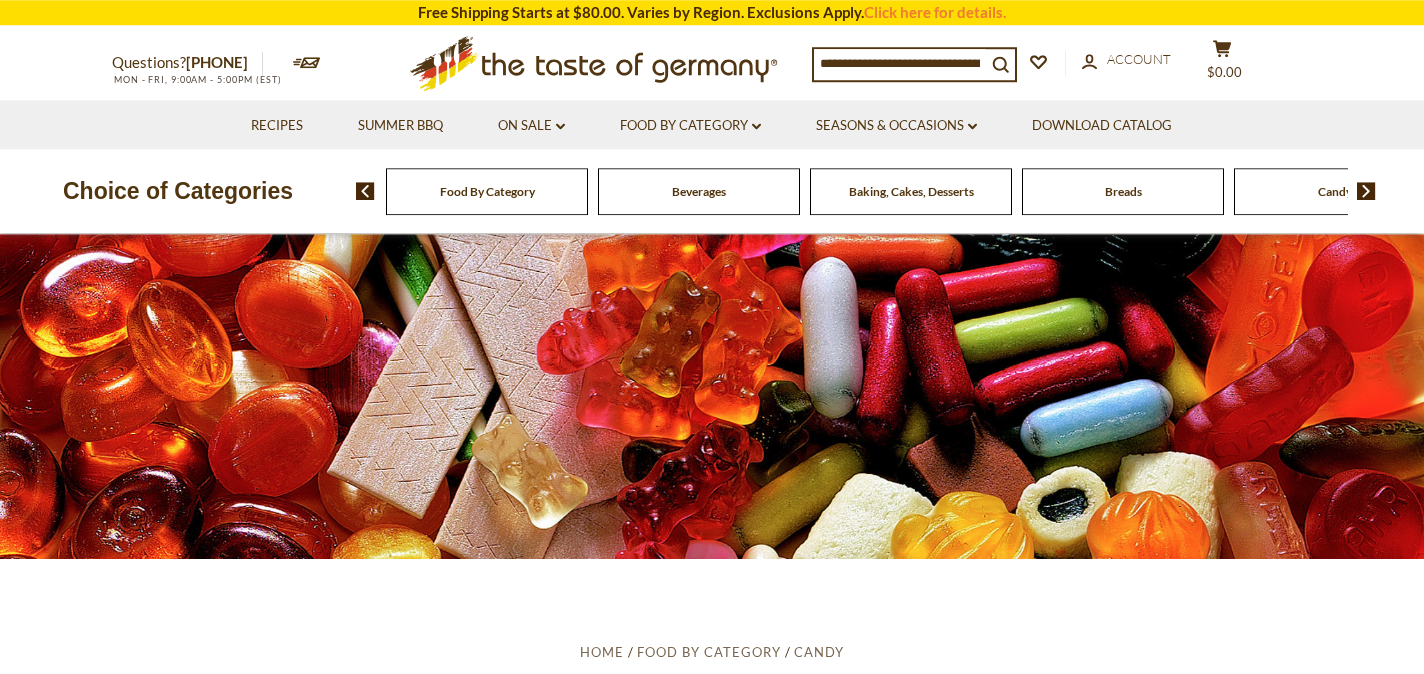 click on ".st0{fill:#EDD300;}
.st1{fill:#D33E21;}" 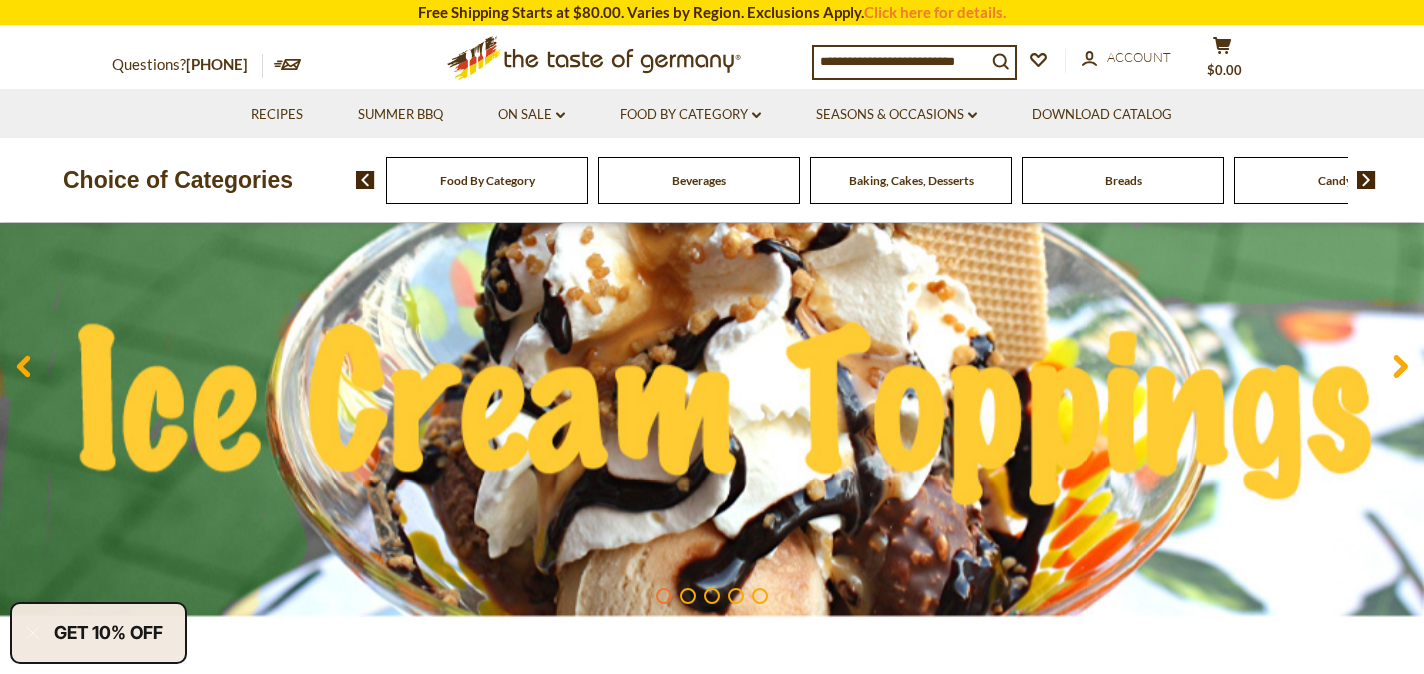 scroll, scrollTop: 279, scrollLeft: 0, axis: vertical 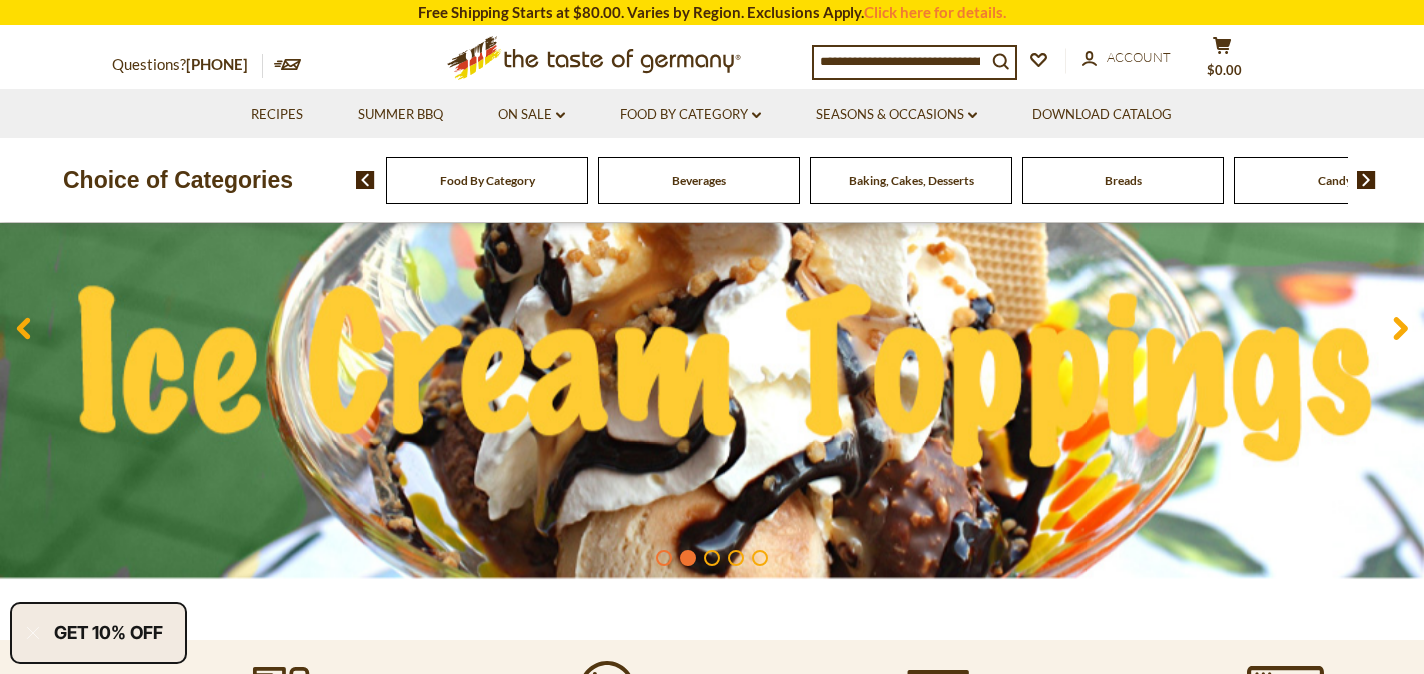 click on "2" at bounding box center (688, 558) 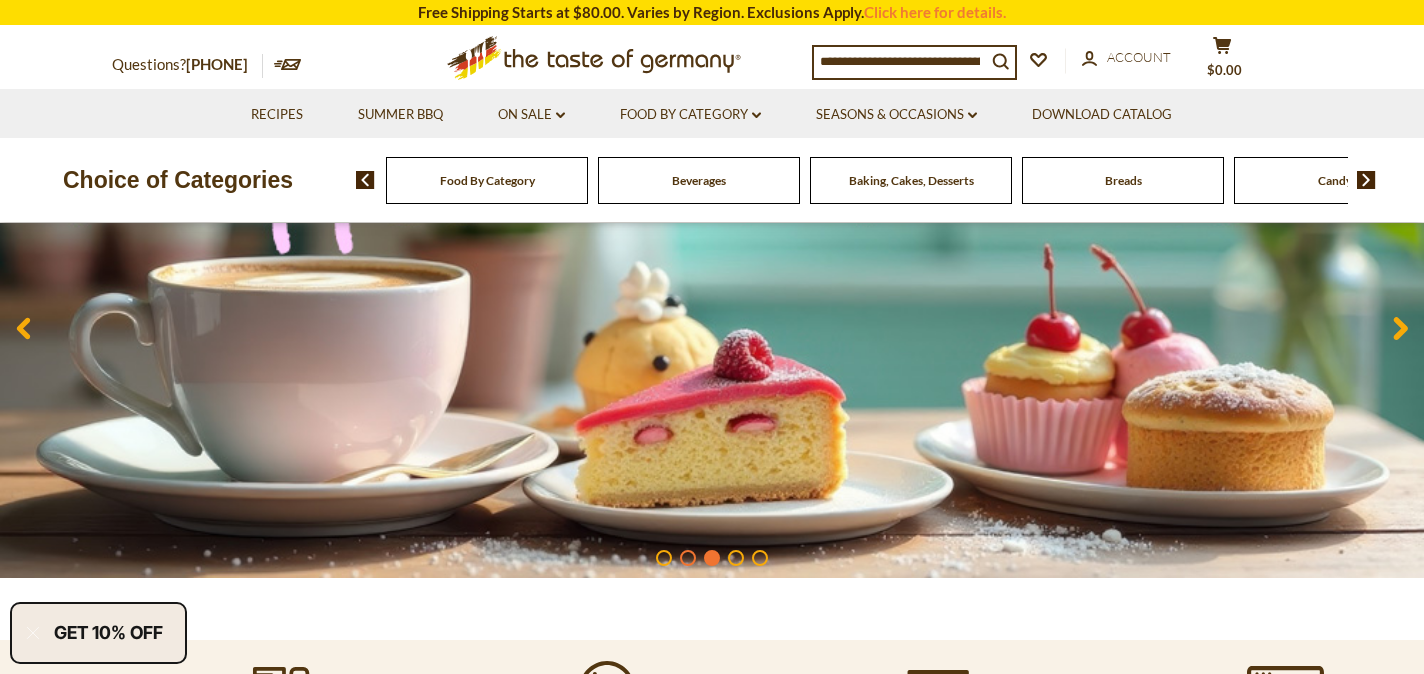 click on "3" at bounding box center (712, 558) 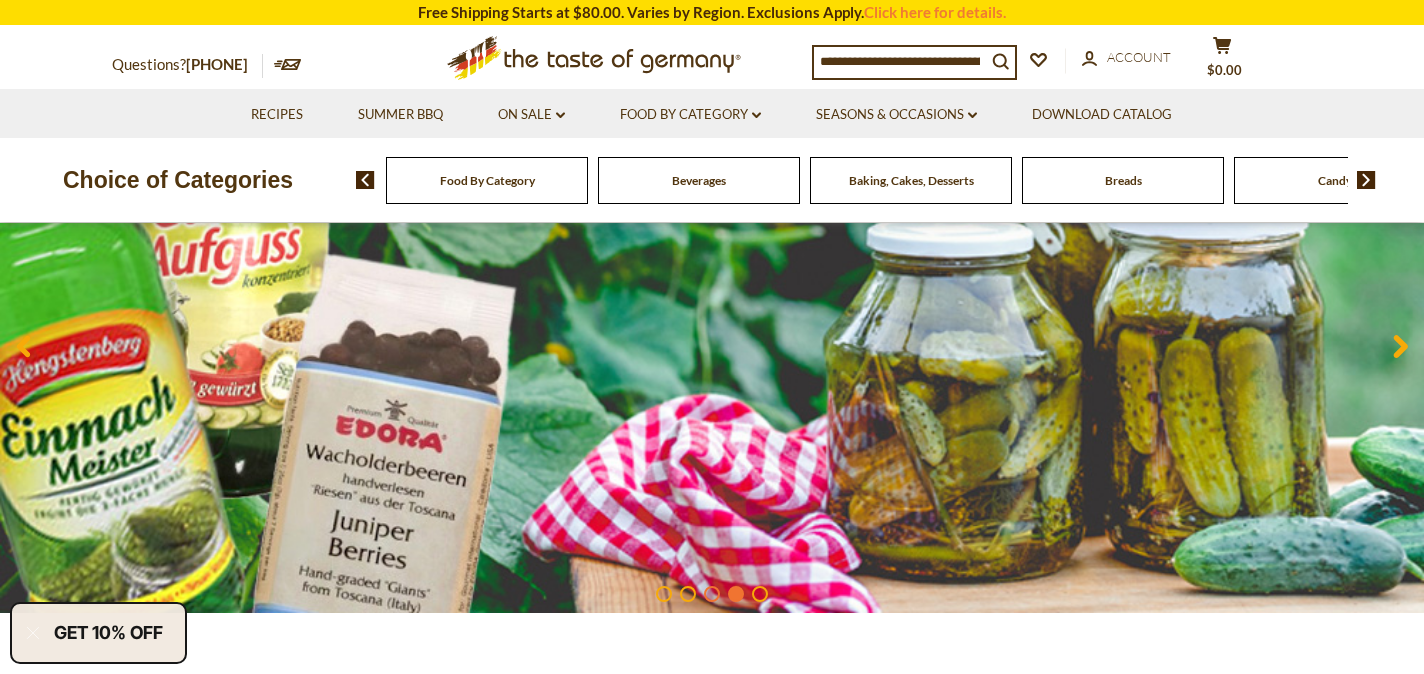 click on "4" at bounding box center [736, 594] 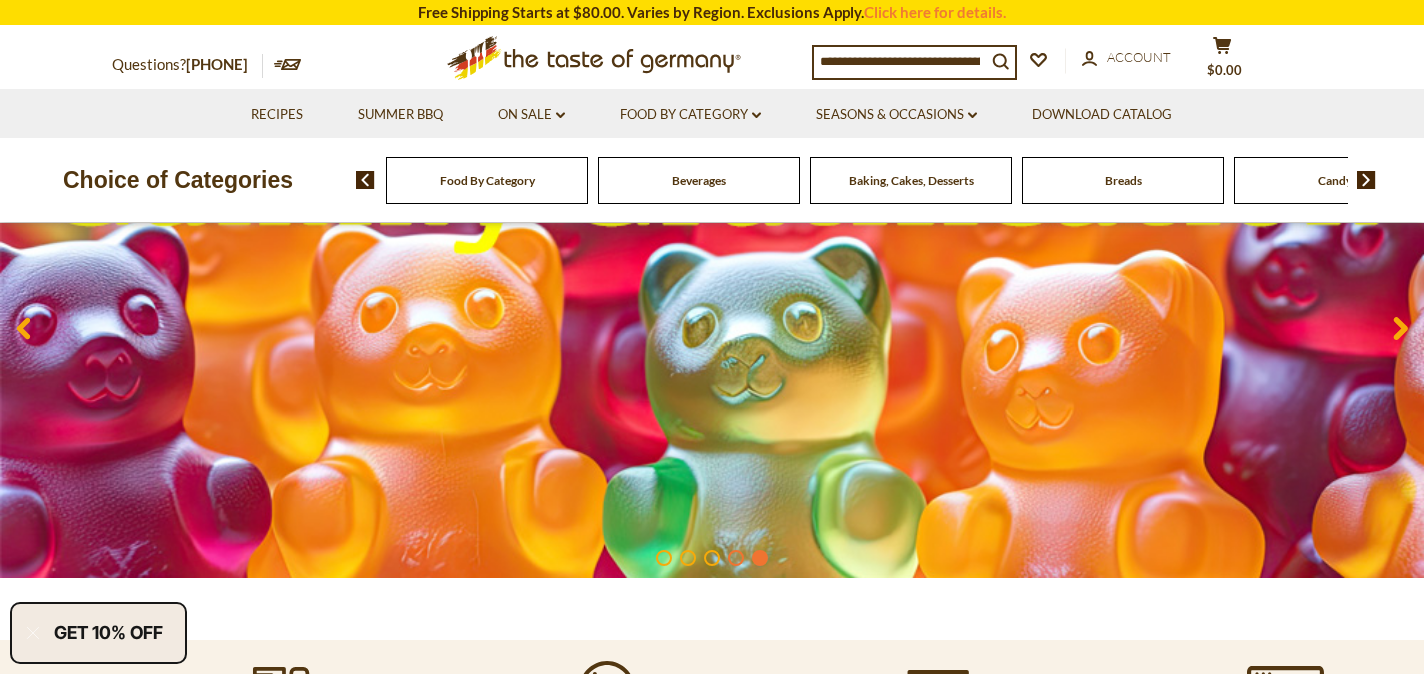click on "5" at bounding box center [760, 558] 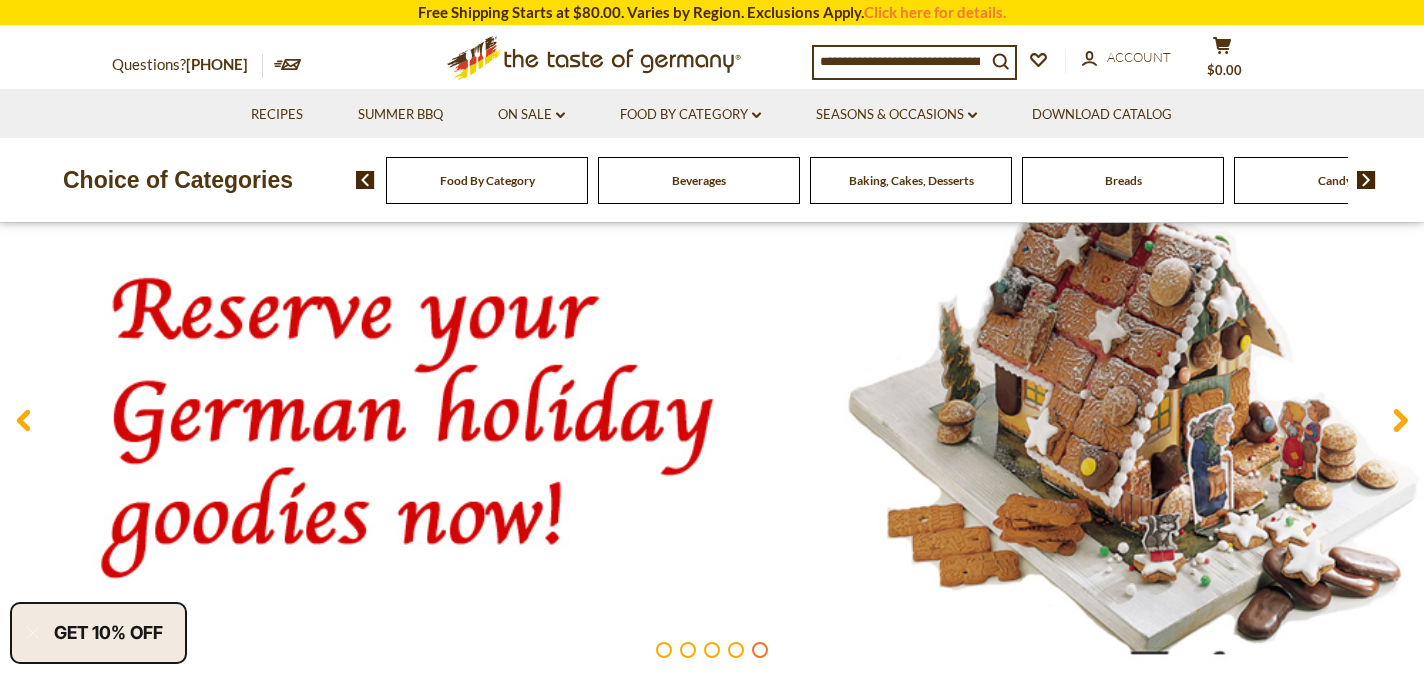 scroll, scrollTop: 200, scrollLeft: 0, axis: vertical 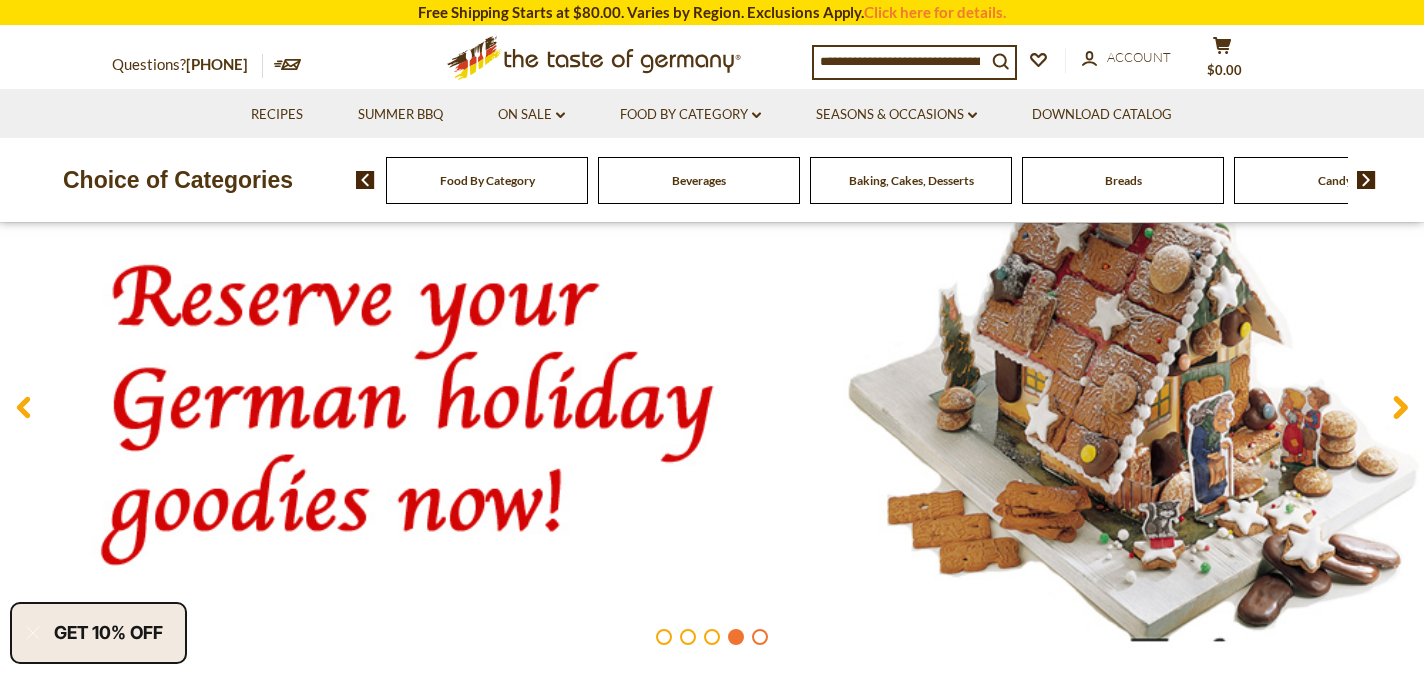 click on "4" at bounding box center (736, 637) 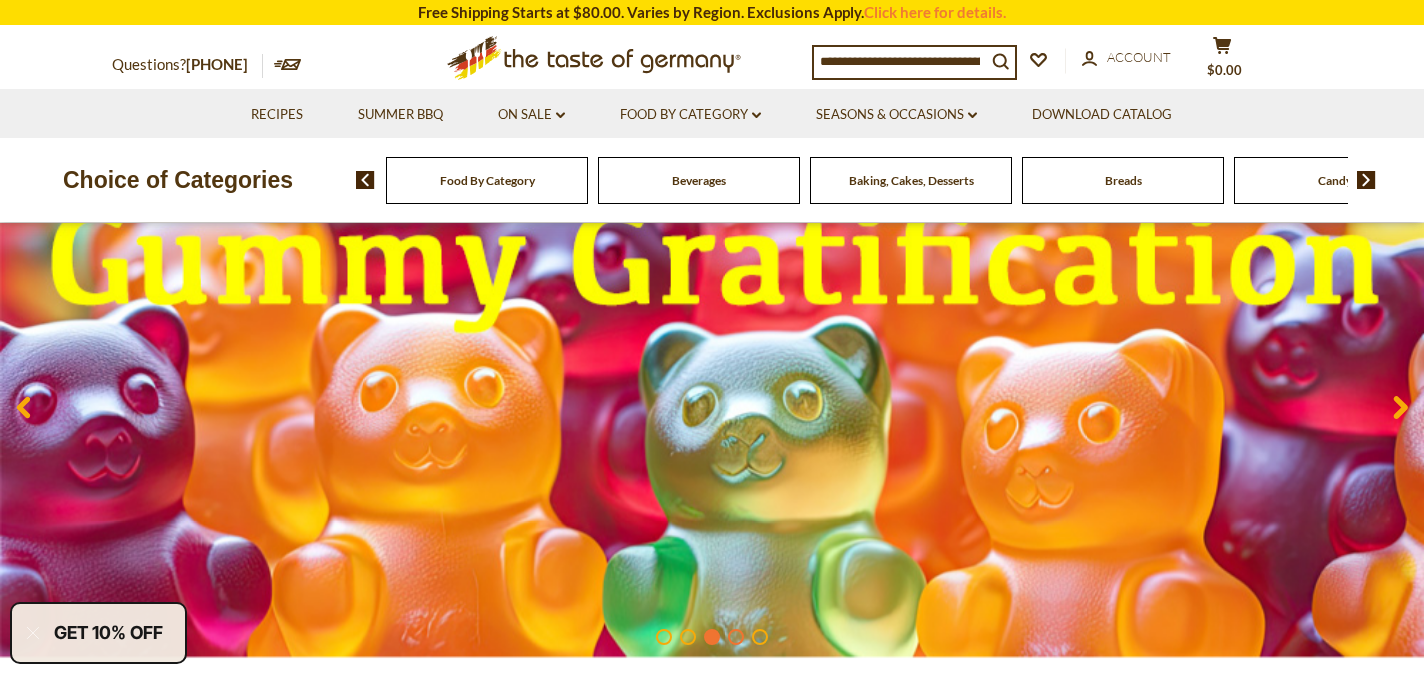 click on "3" at bounding box center (712, 637) 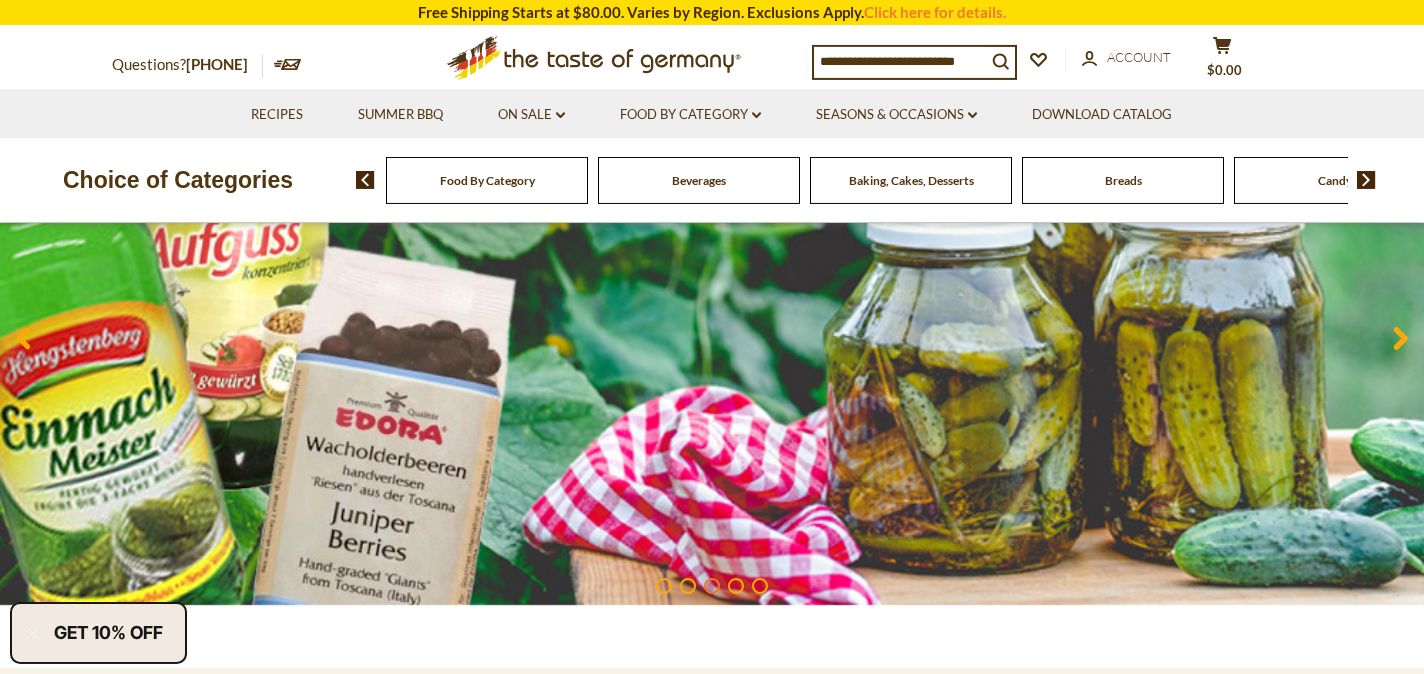 scroll, scrollTop: 349, scrollLeft: 0, axis: vertical 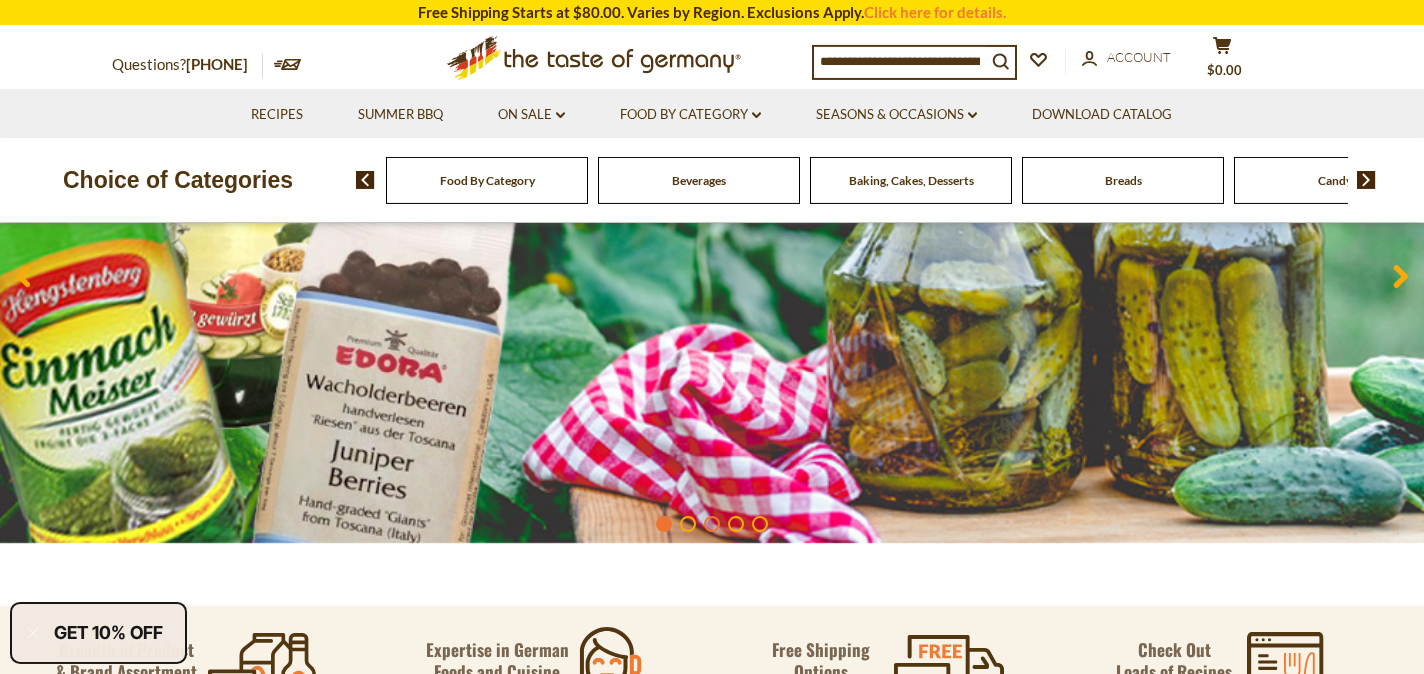 click on "1" at bounding box center (664, 524) 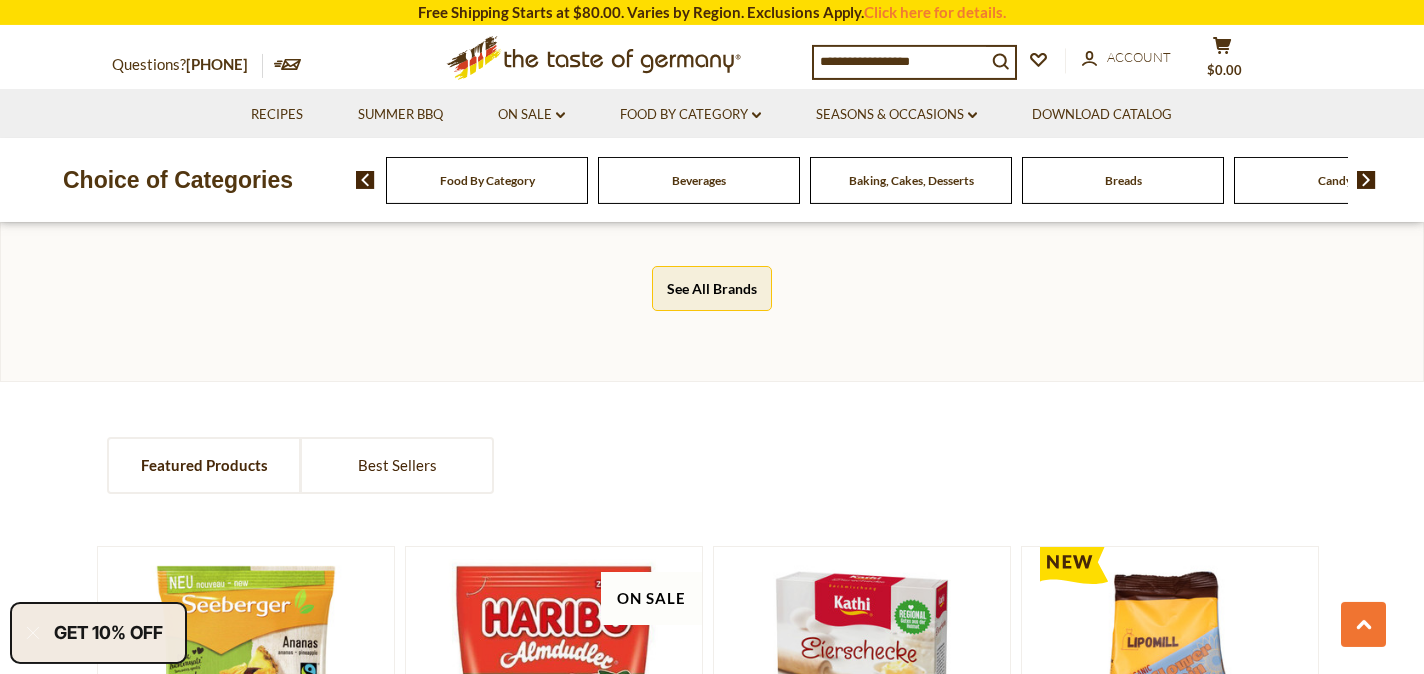 scroll, scrollTop: 1083, scrollLeft: 0, axis: vertical 